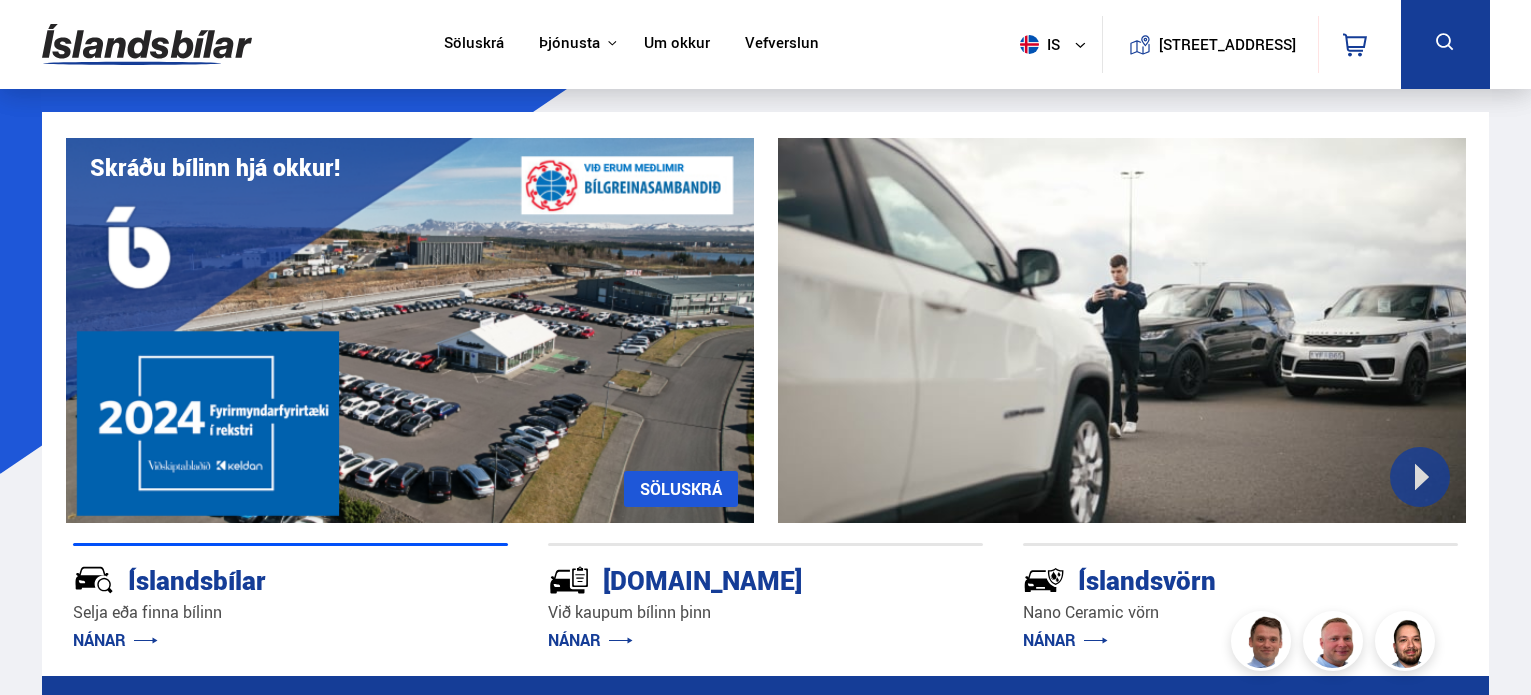 scroll, scrollTop: 0, scrollLeft: 0, axis: both 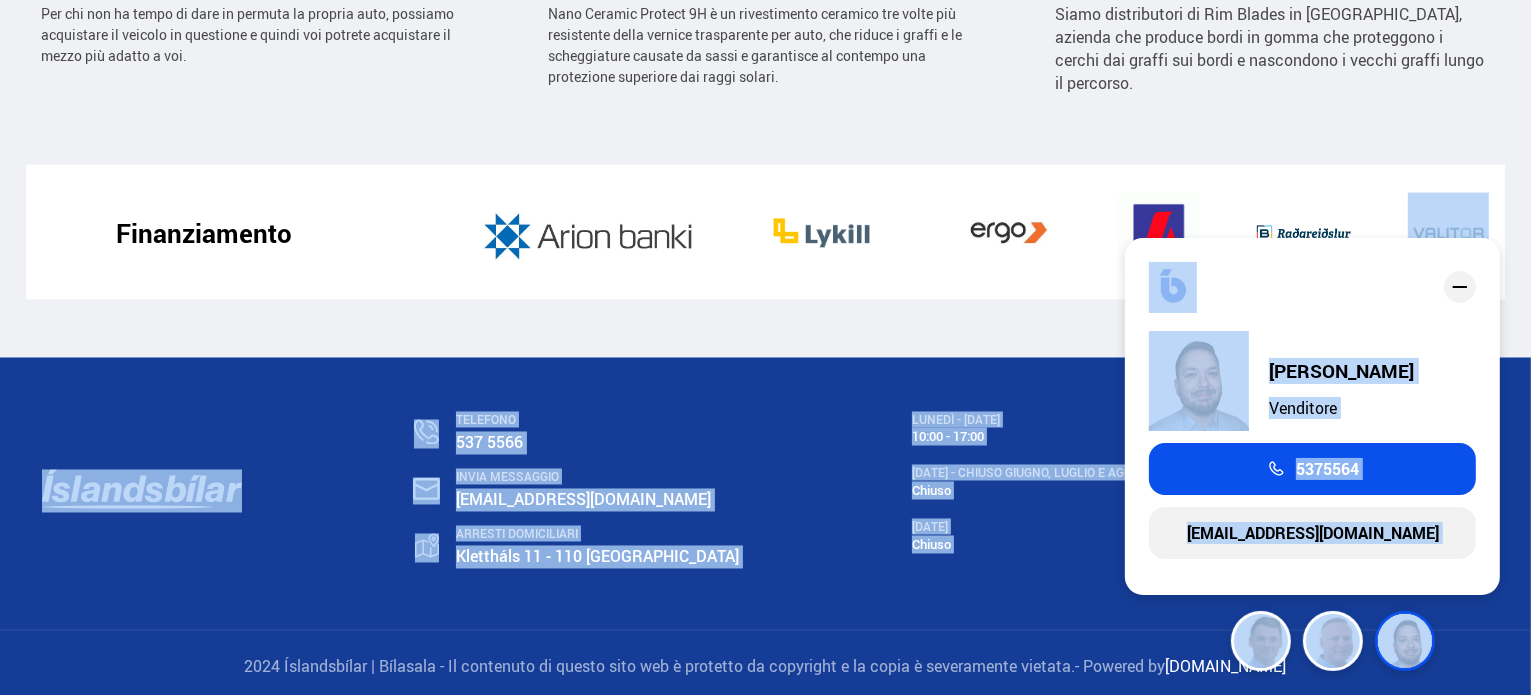 drag, startPoint x: 1529, startPoint y: 531, endPoint x: 1535, endPoint y: 231, distance: 300.06 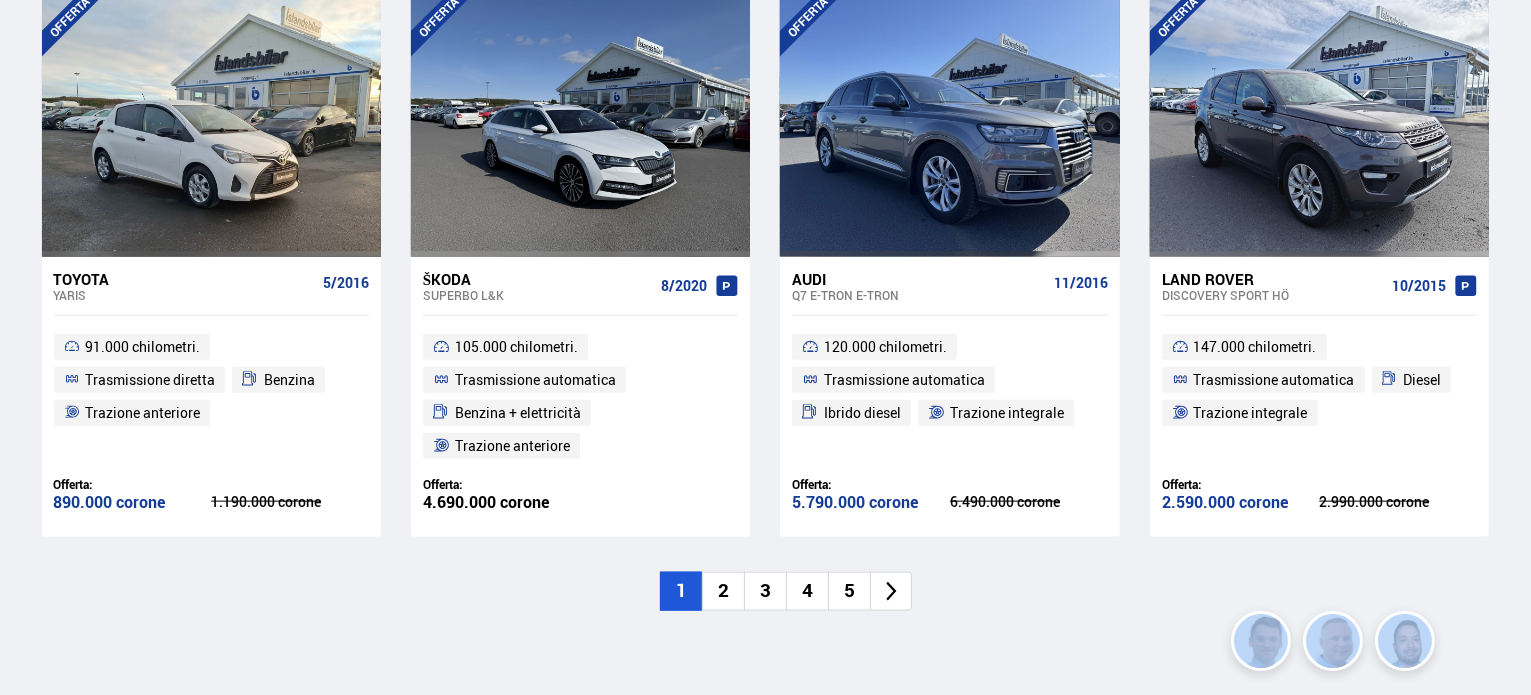 scroll, scrollTop: 94, scrollLeft: 0, axis: vertical 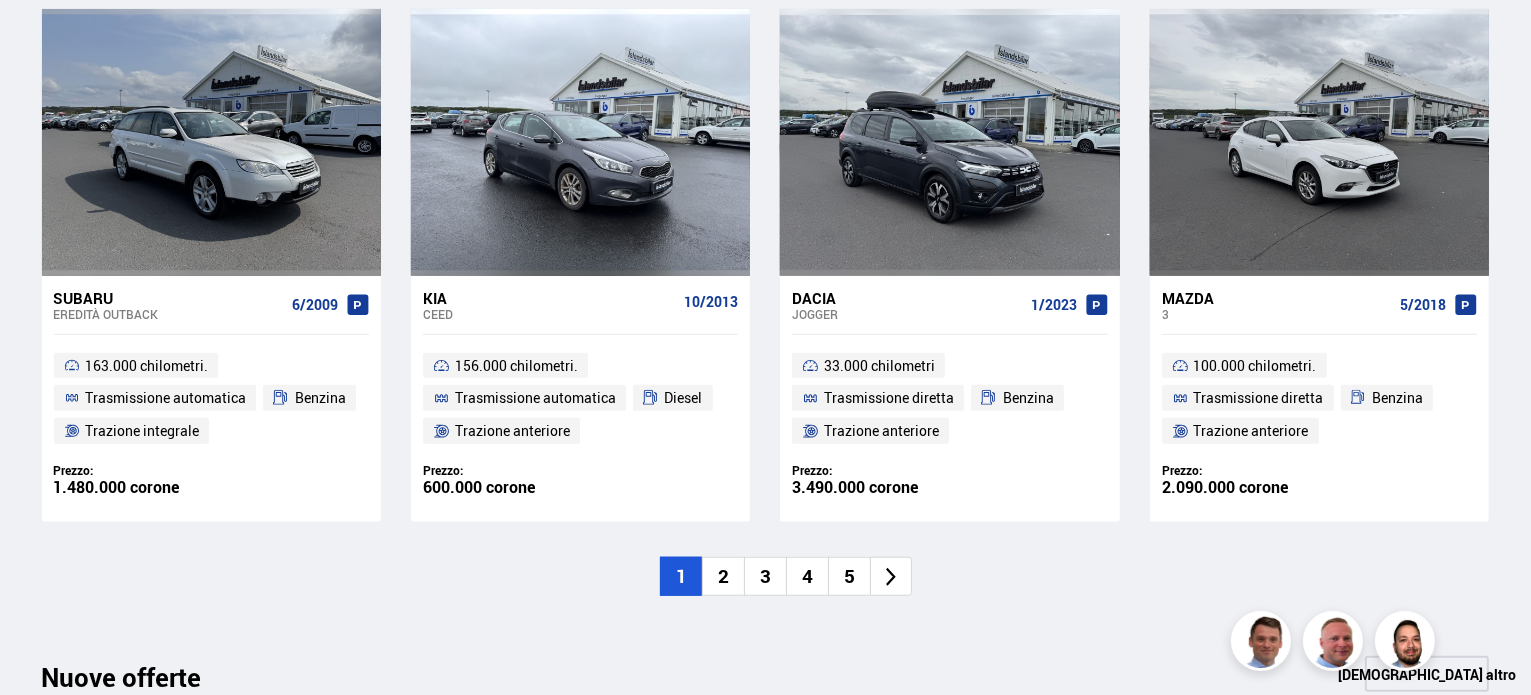 click on "2" at bounding box center [723, 576] 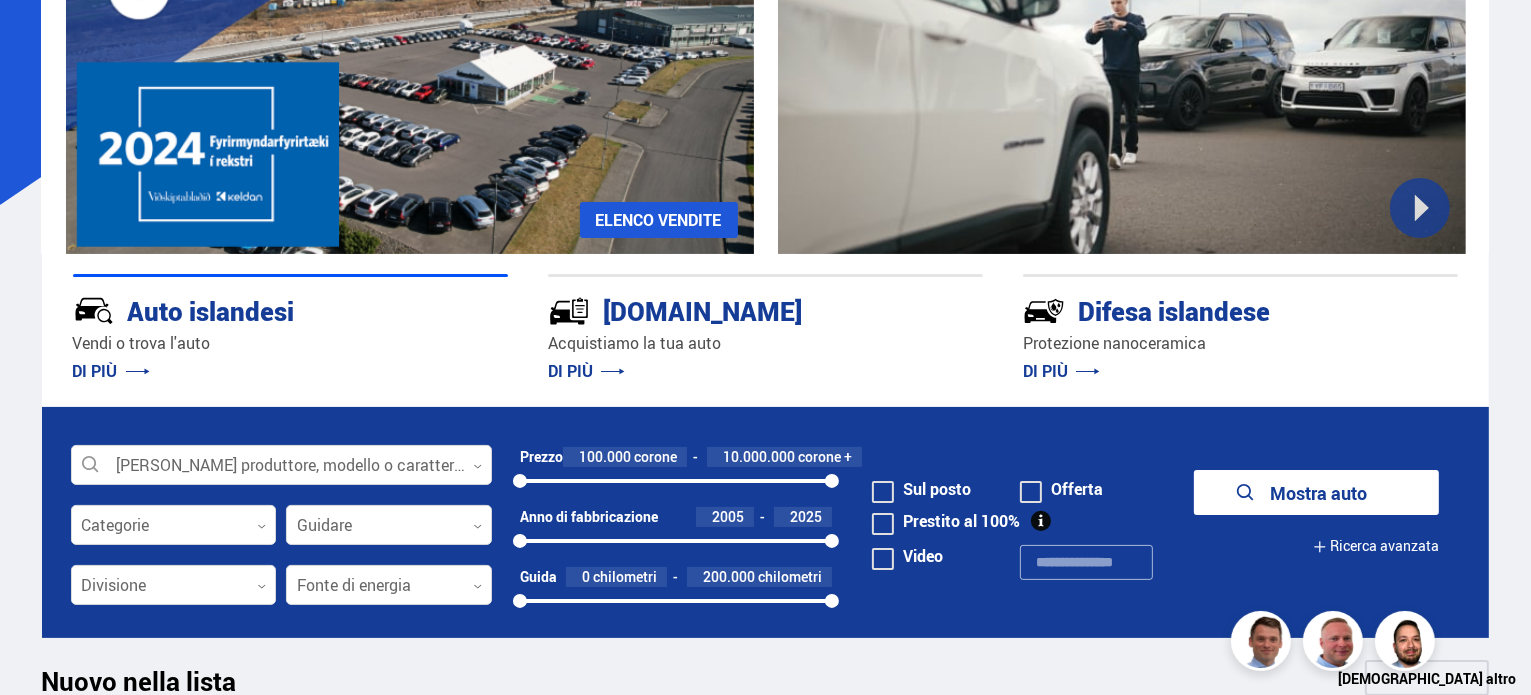 scroll, scrollTop: 0, scrollLeft: 0, axis: both 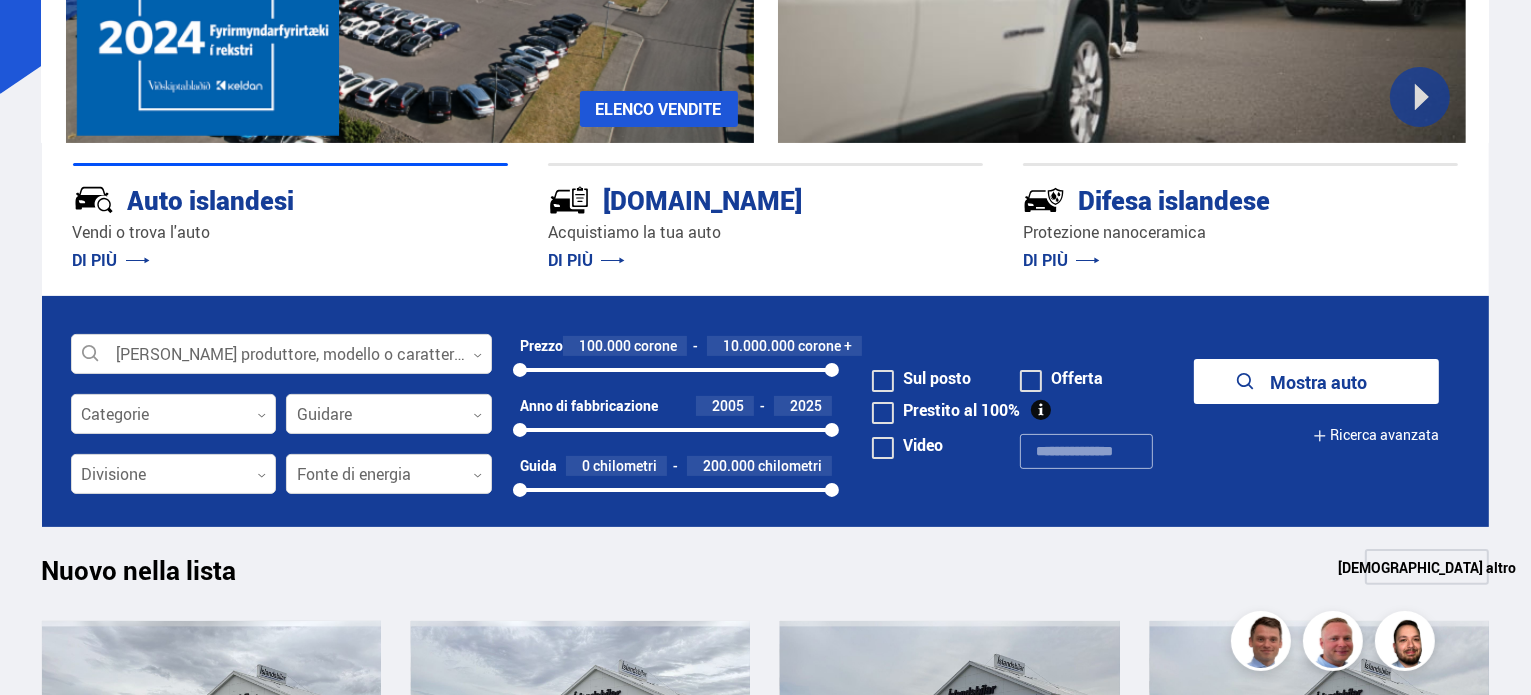 click on "Mostra auto" at bounding box center (1316, 381) 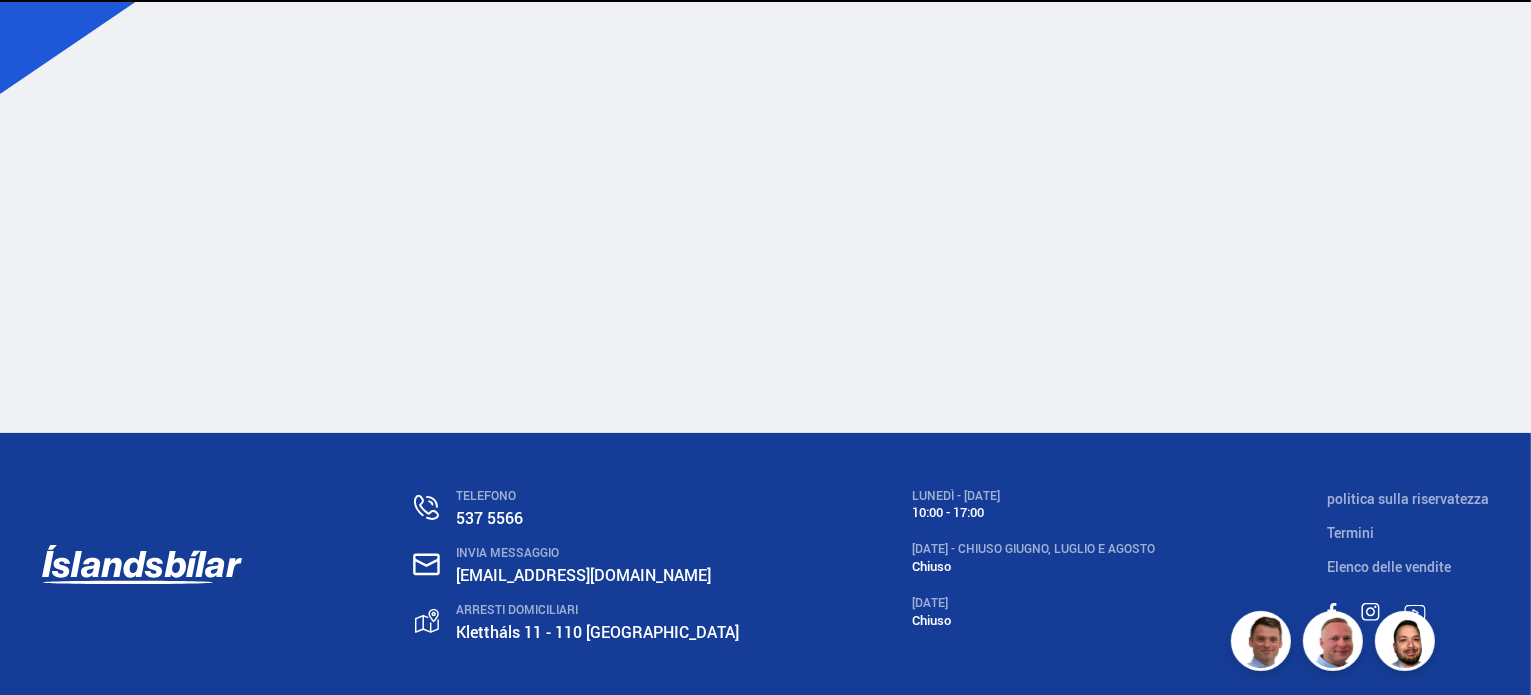 scroll, scrollTop: 0, scrollLeft: 0, axis: both 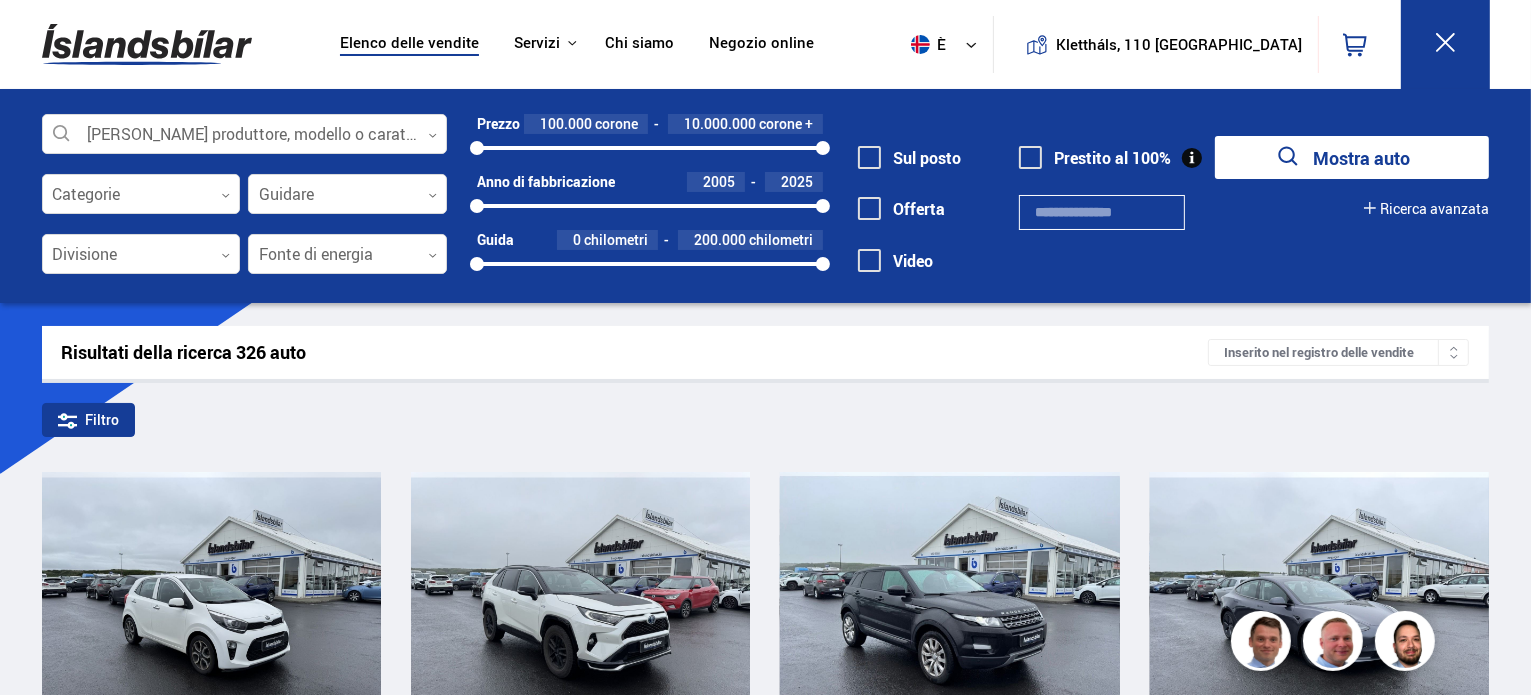 click on "Mostra auto" at bounding box center [1361, 158] 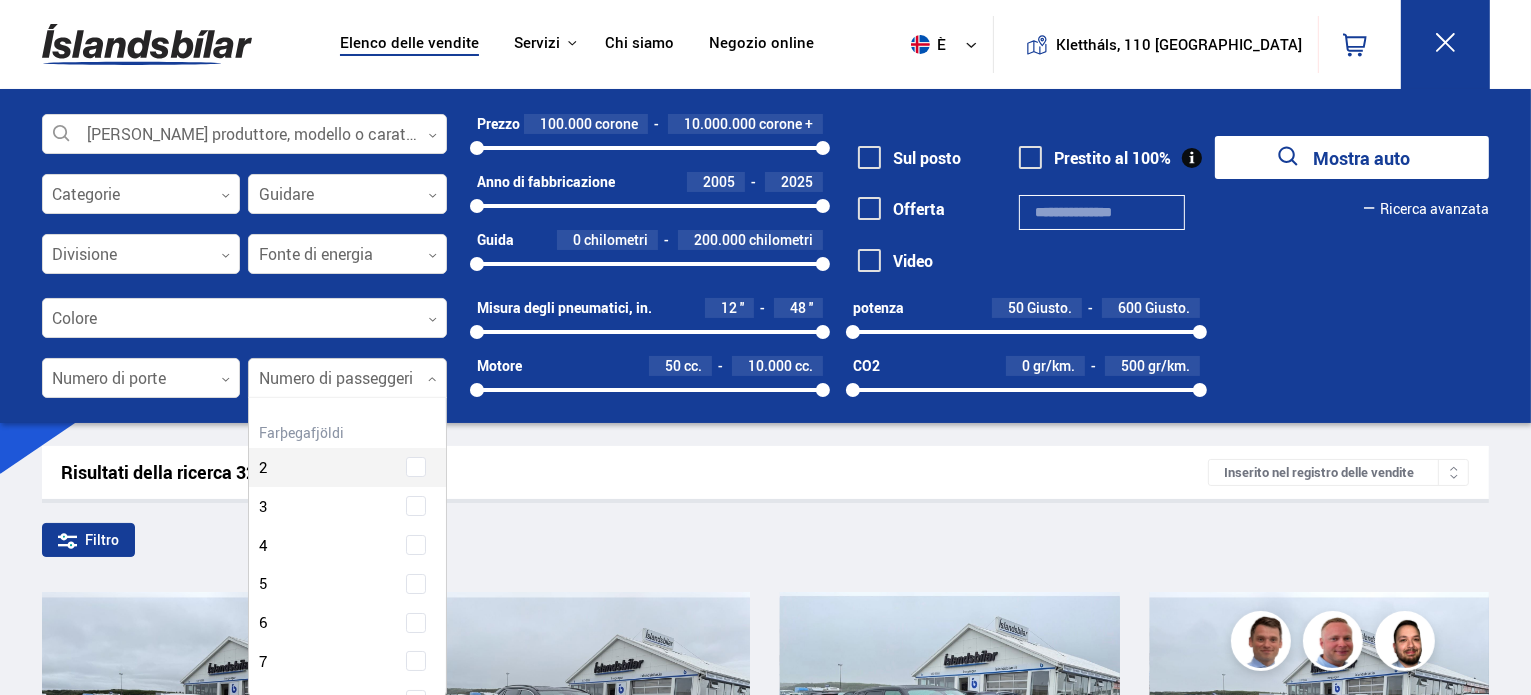 scroll, scrollTop: 301, scrollLeft: 206, axis: both 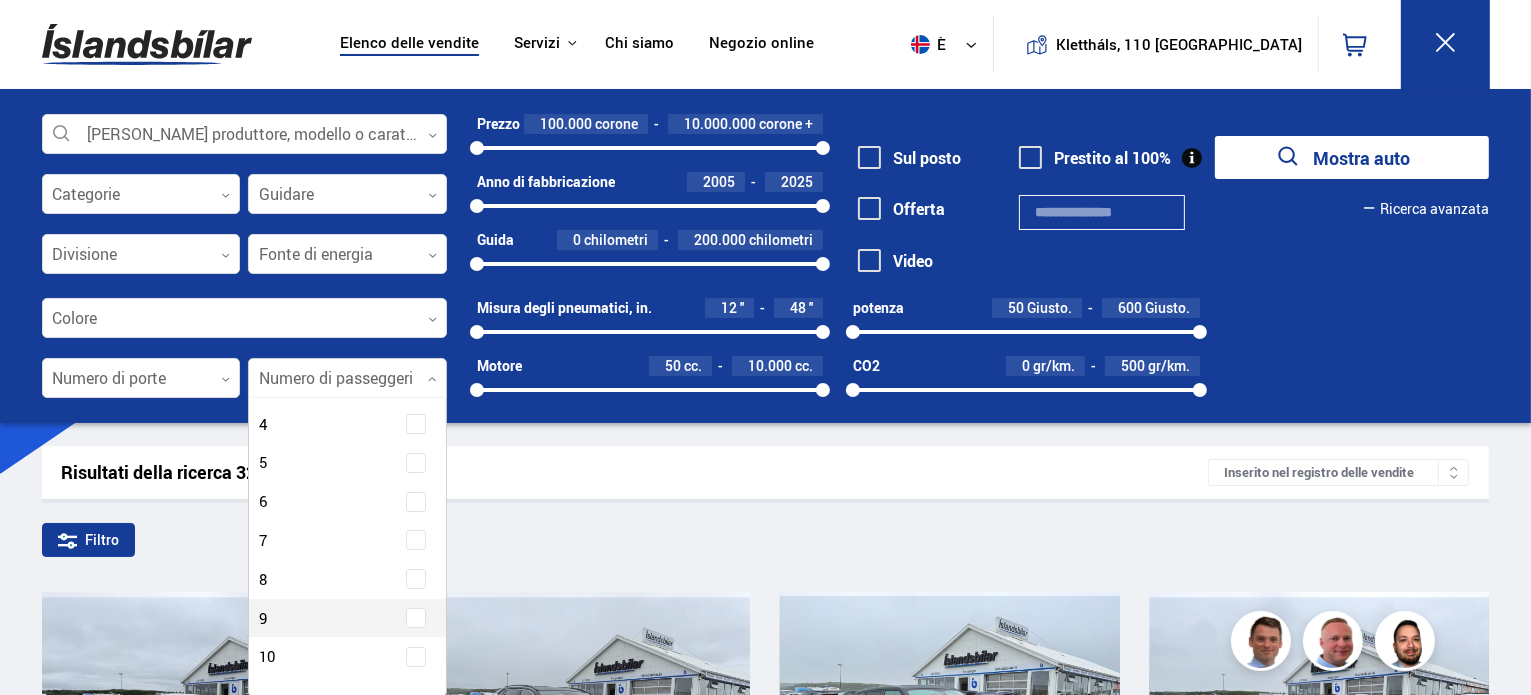 click at bounding box center (416, 618) 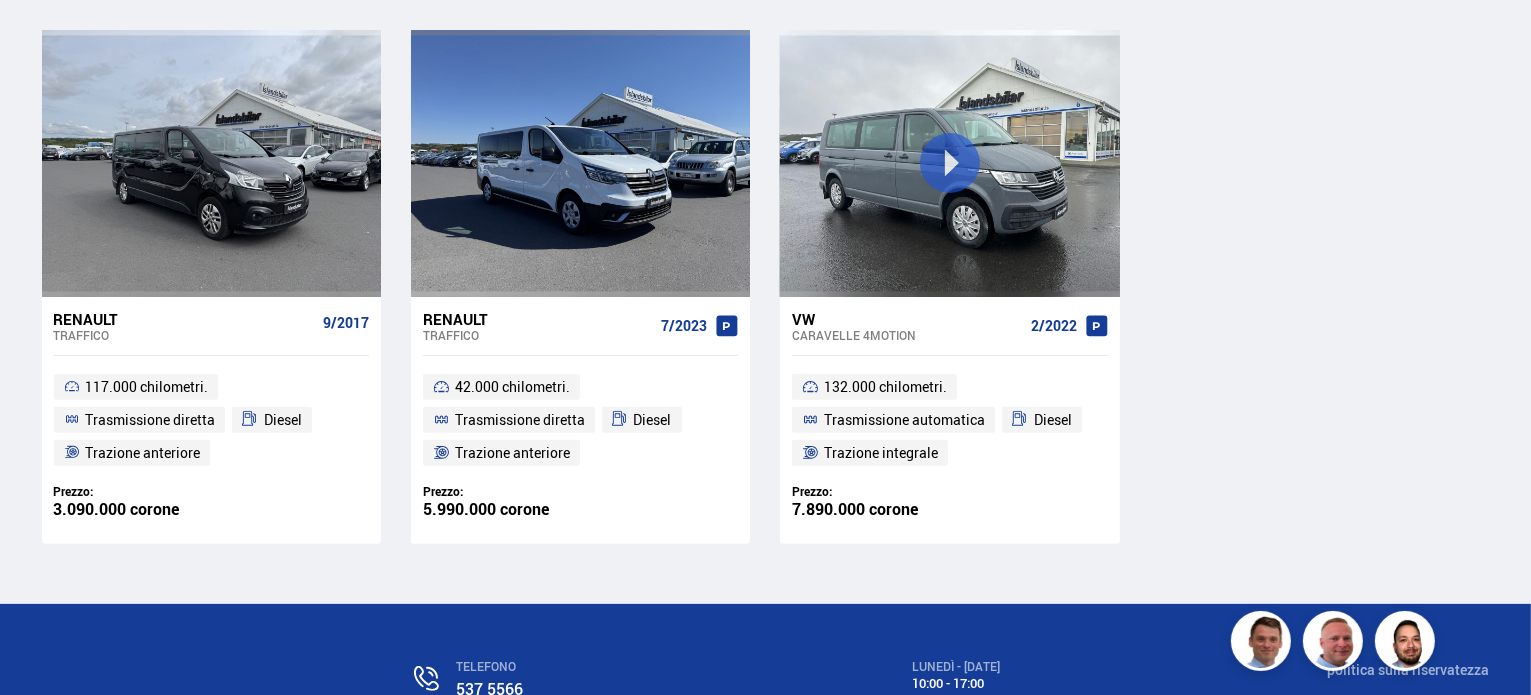 scroll, scrollTop: 560, scrollLeft: 0, axis: vertical 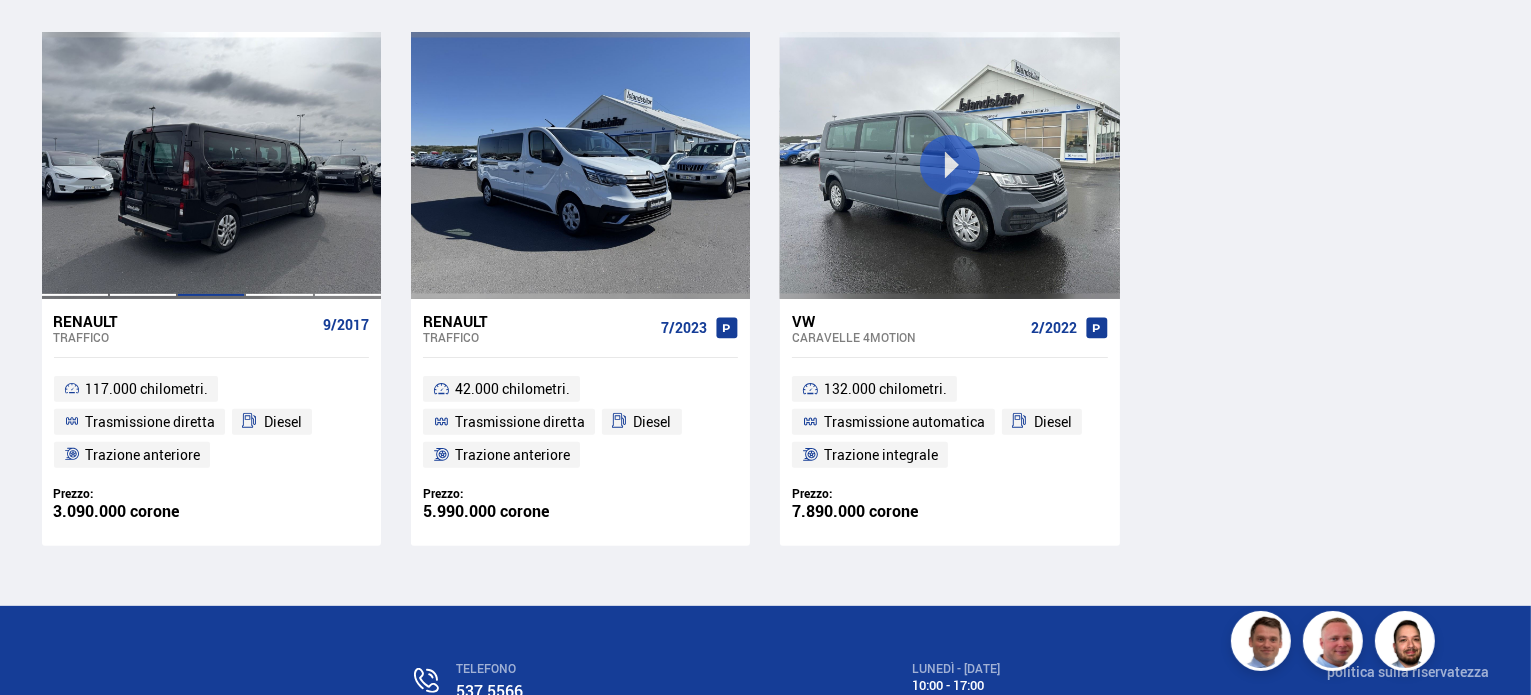 click at bounding box center [211, 165] 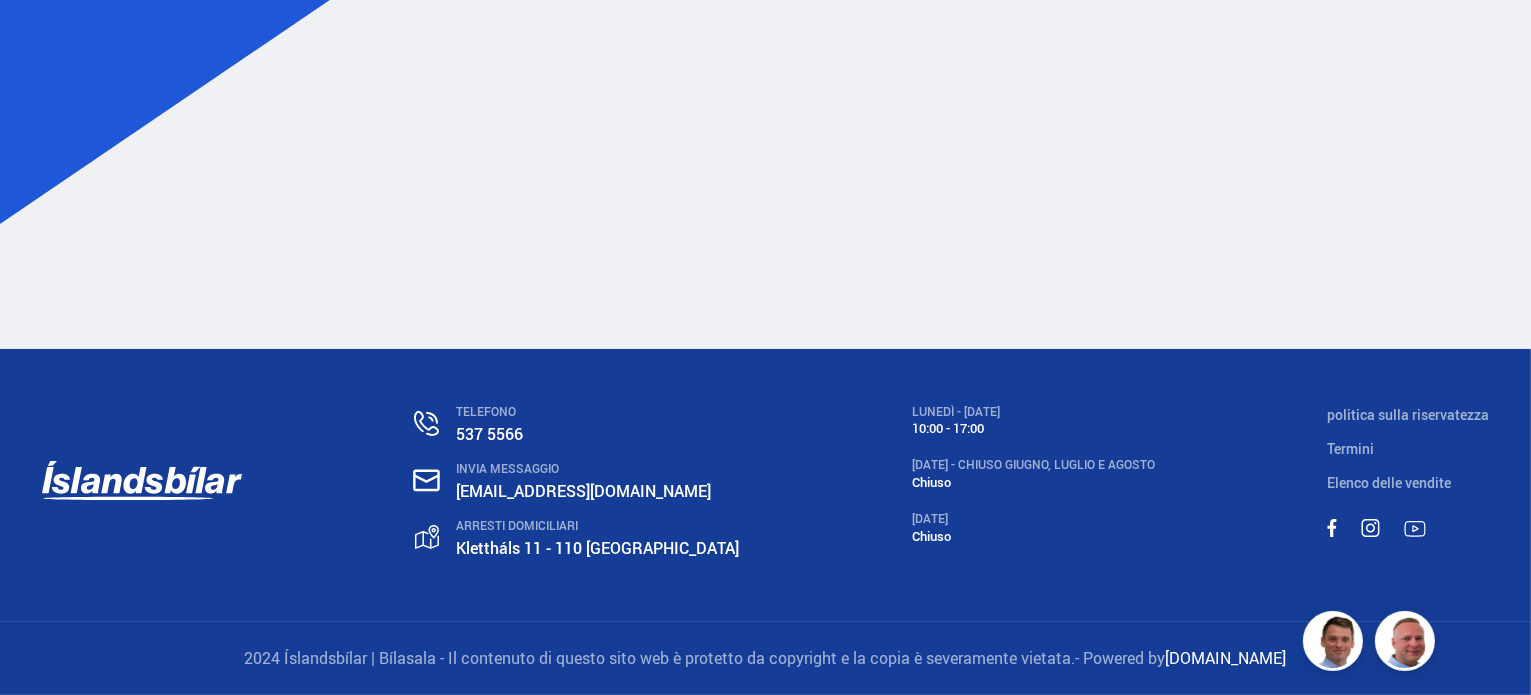 scroll, scrollTop: 0, scrollLeft: 0, axis: both 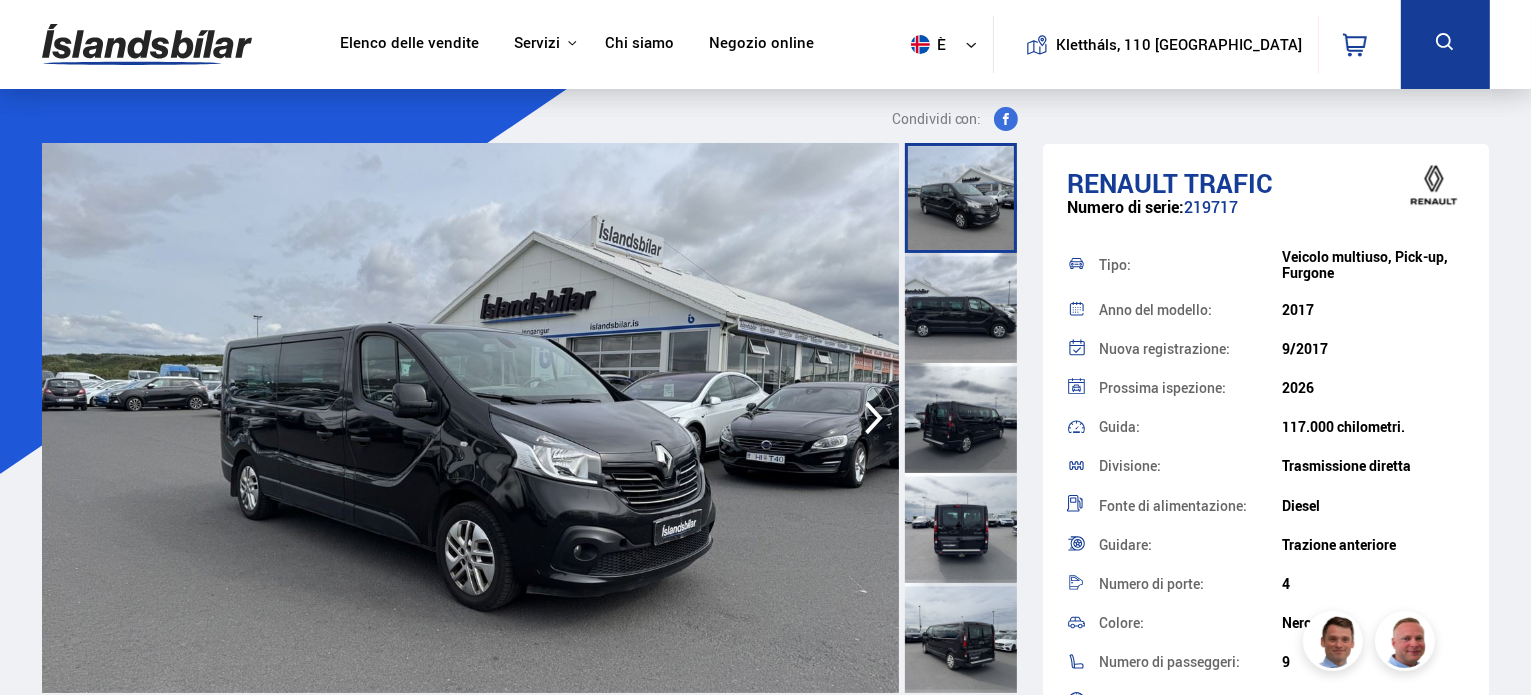 click 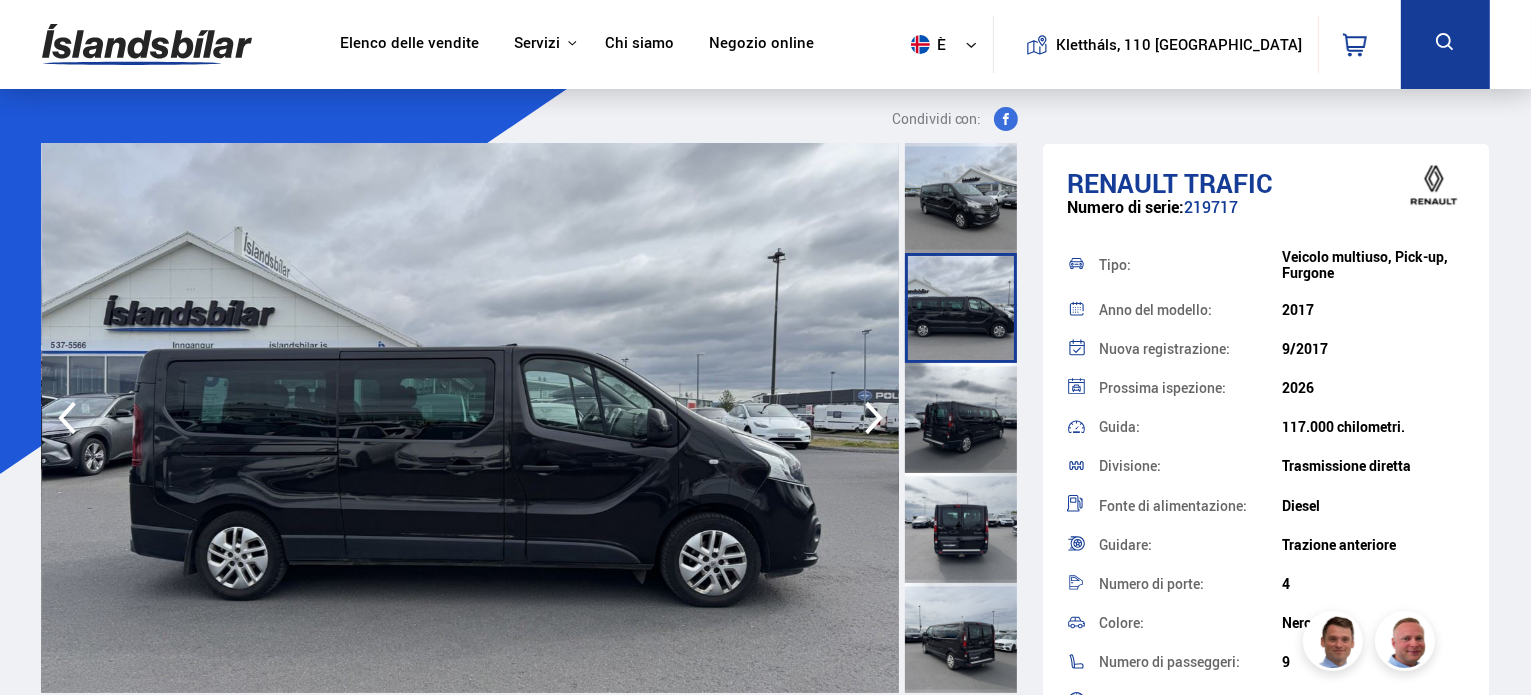 click 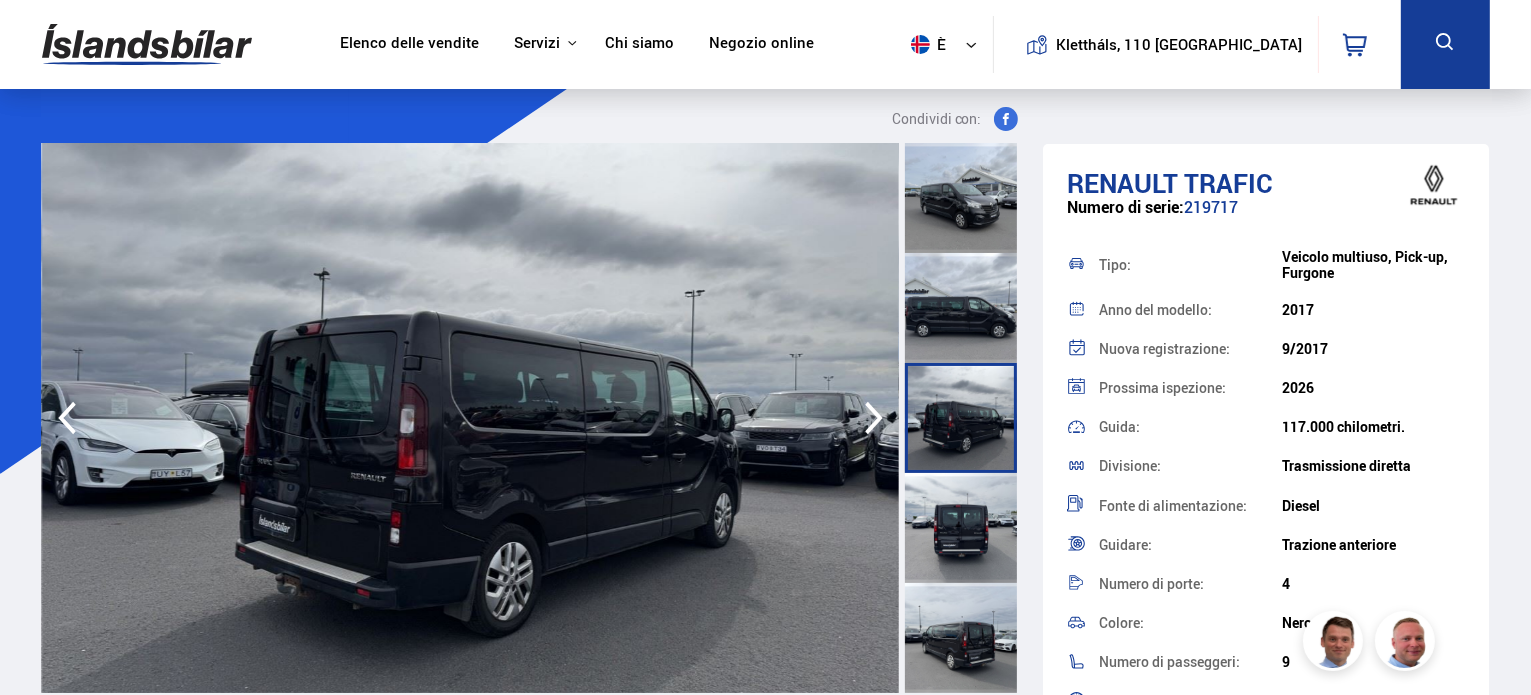 click 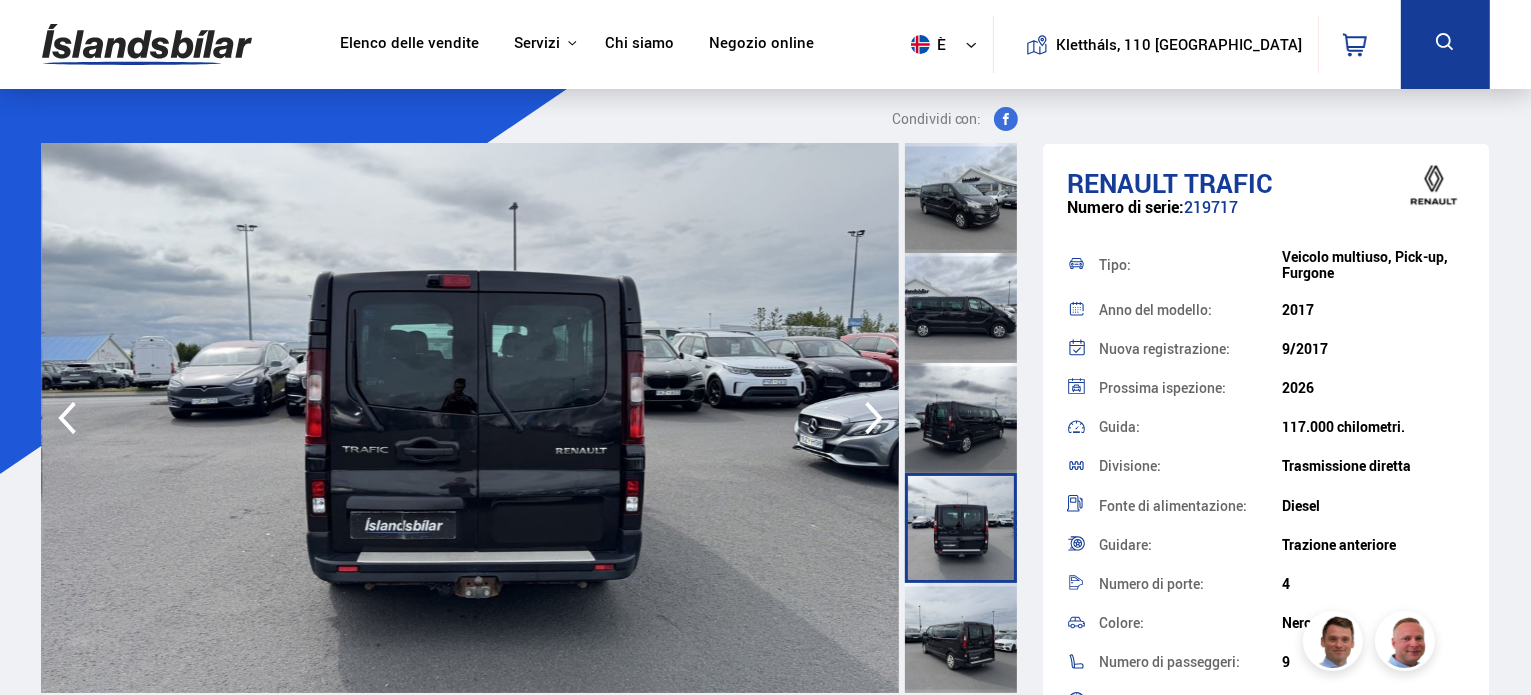 click 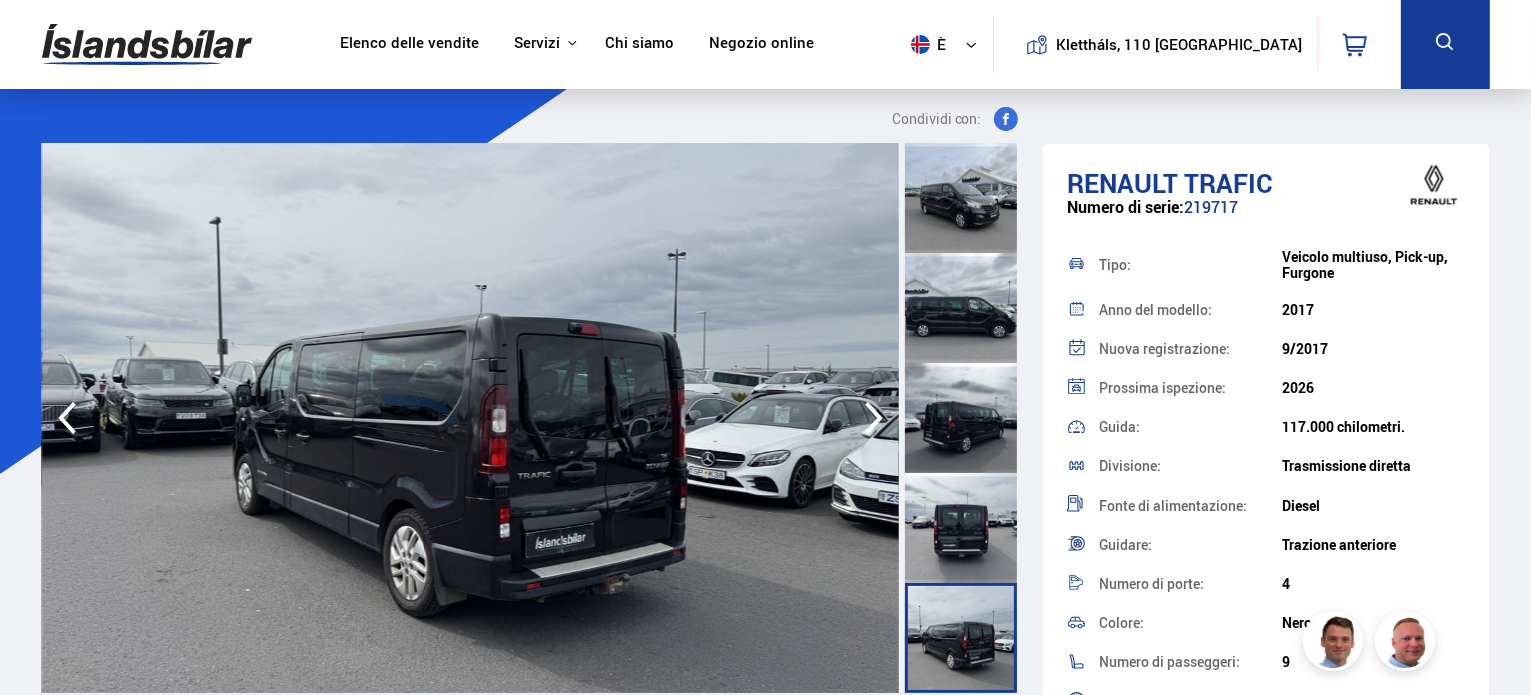 click 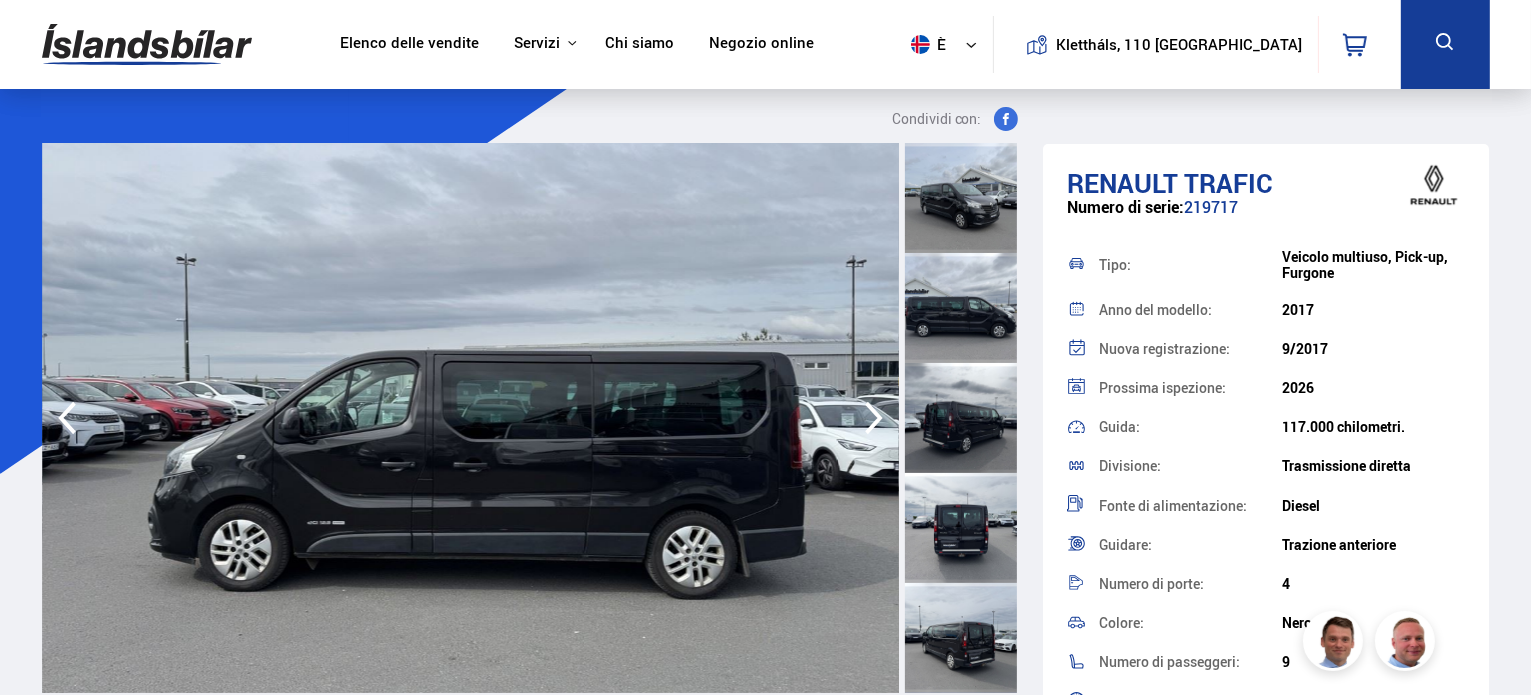 click 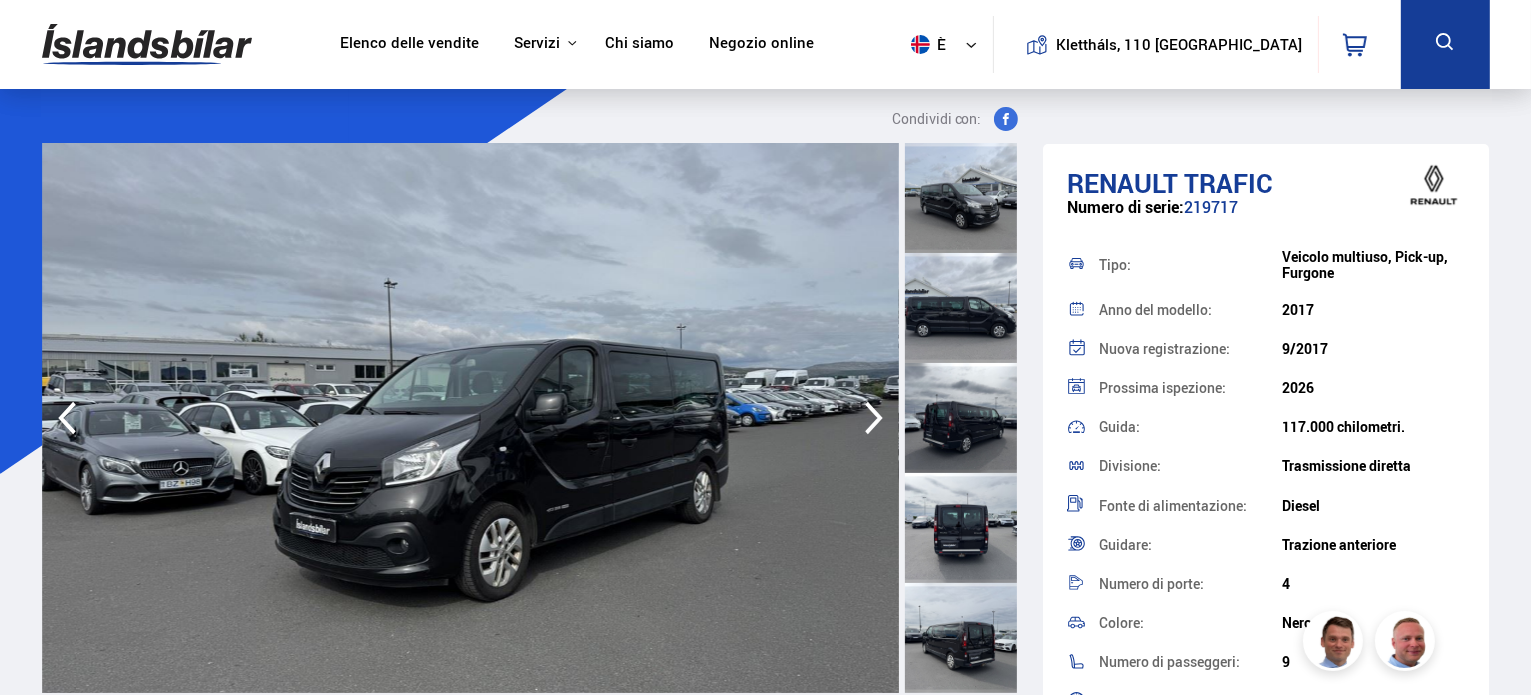click 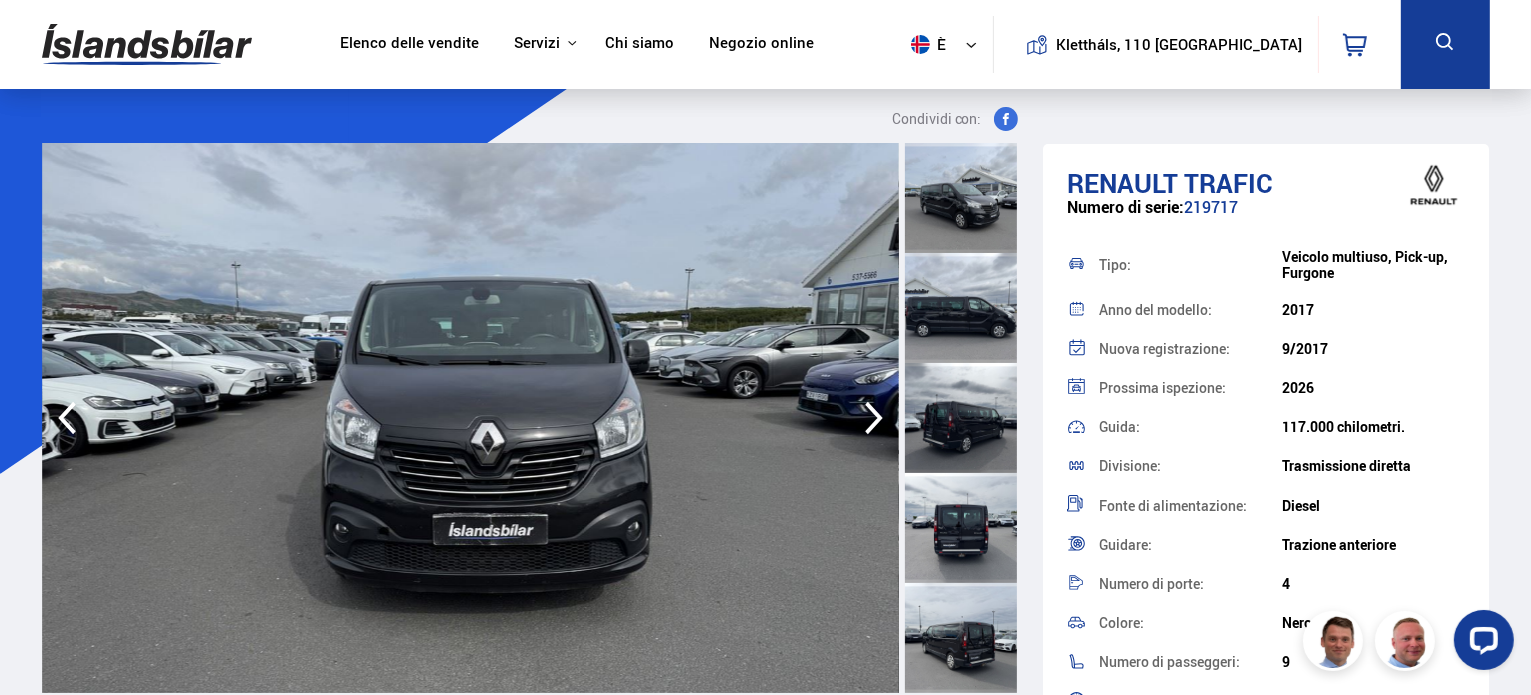 click at bounding box center [961, 418] 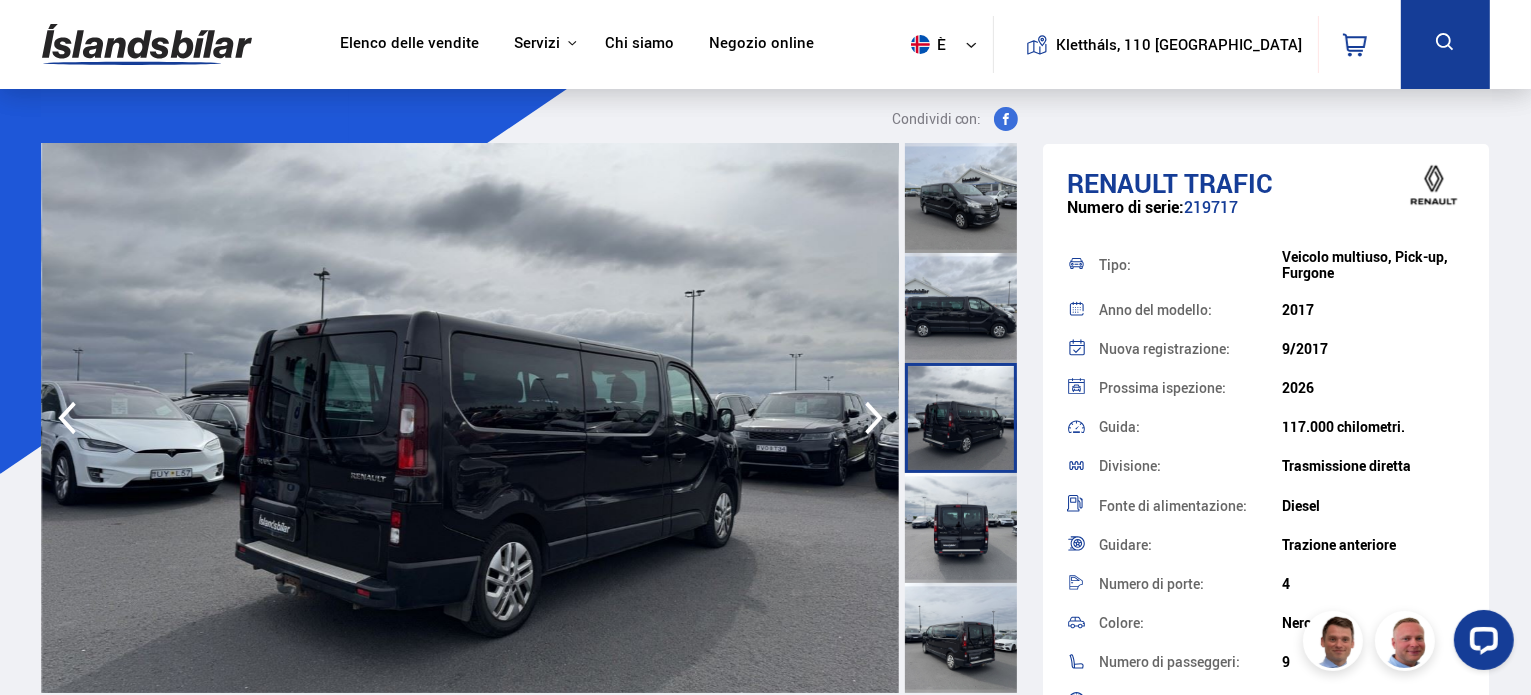 click 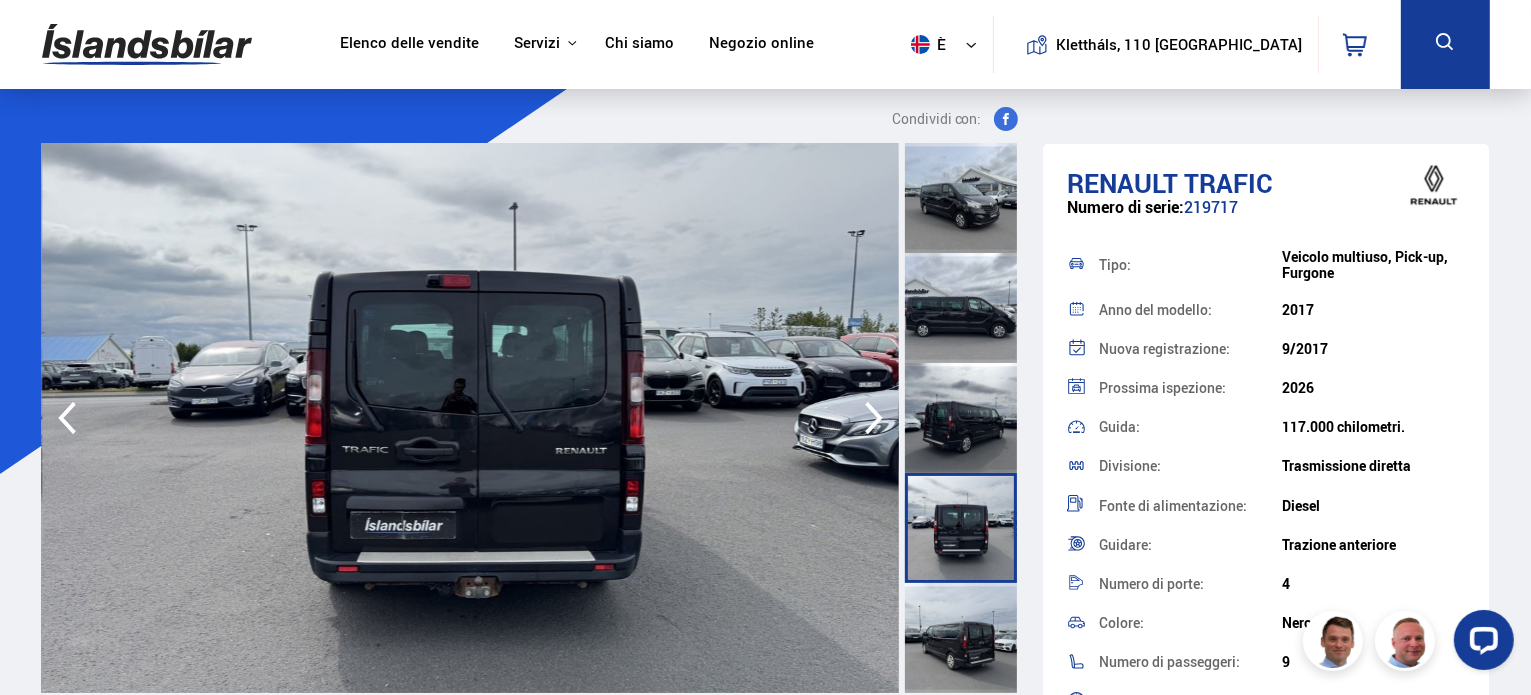 click 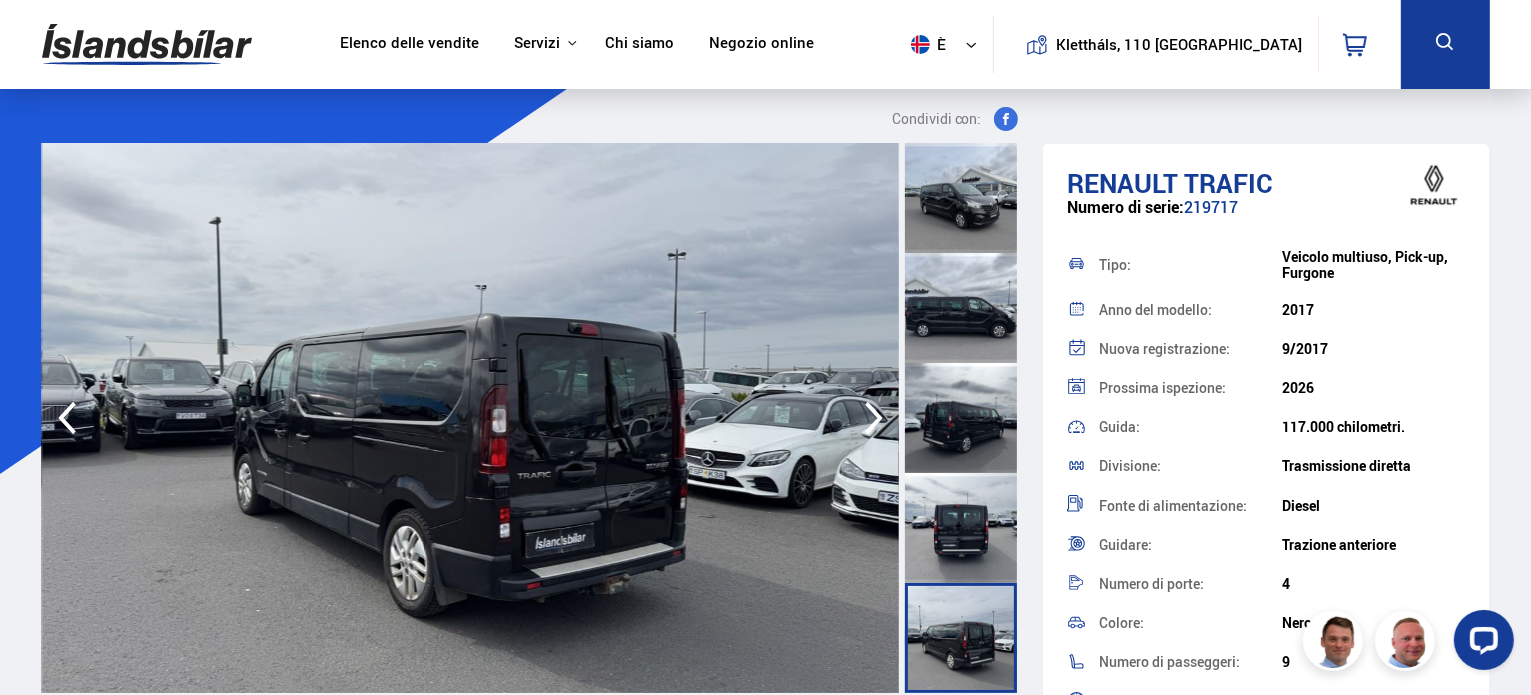 click 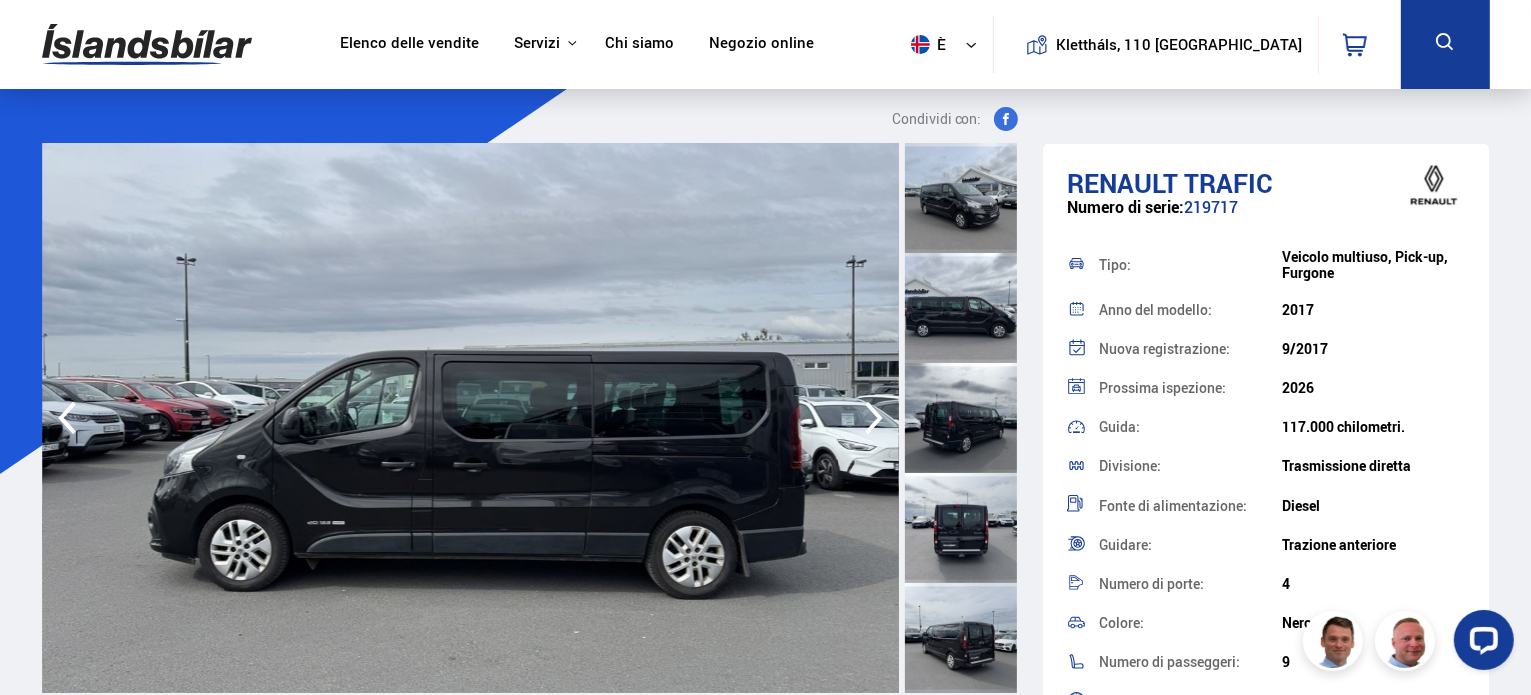 click 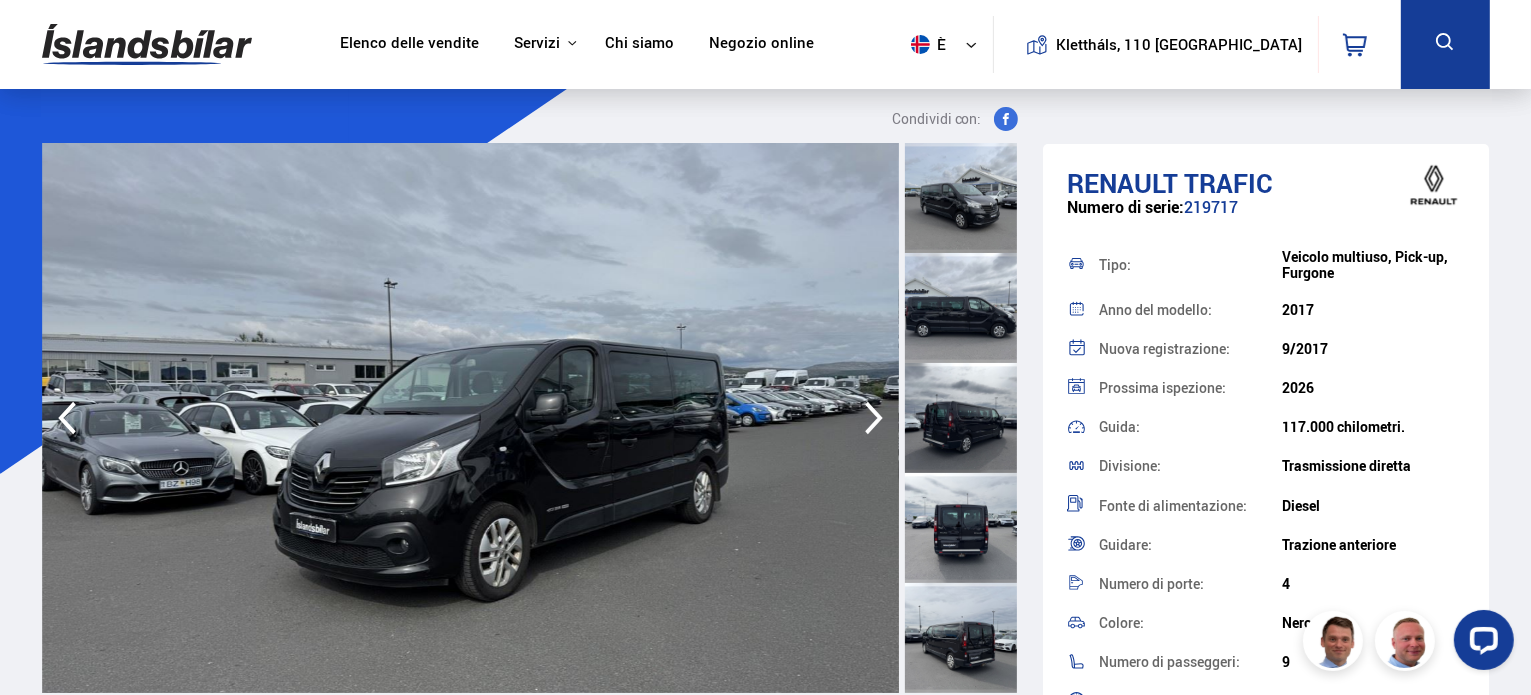 click 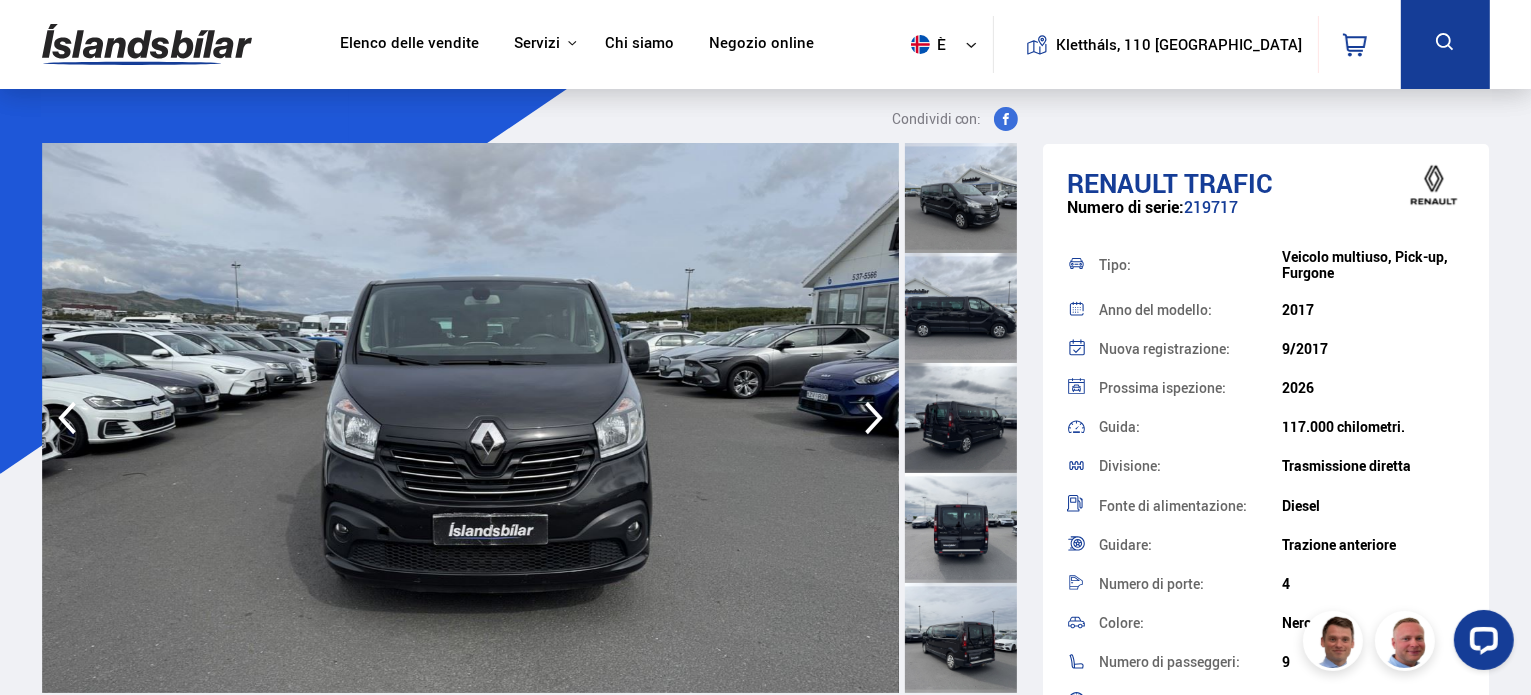 click 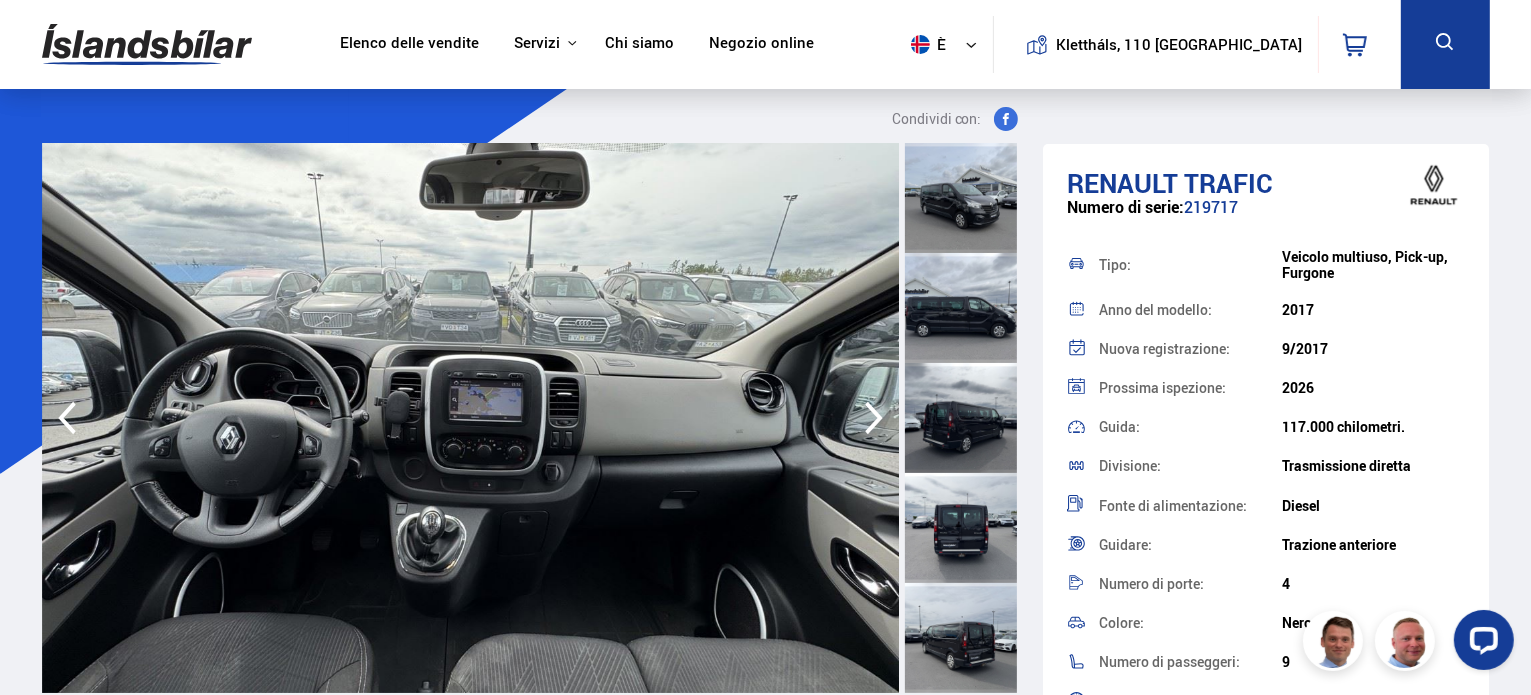 click 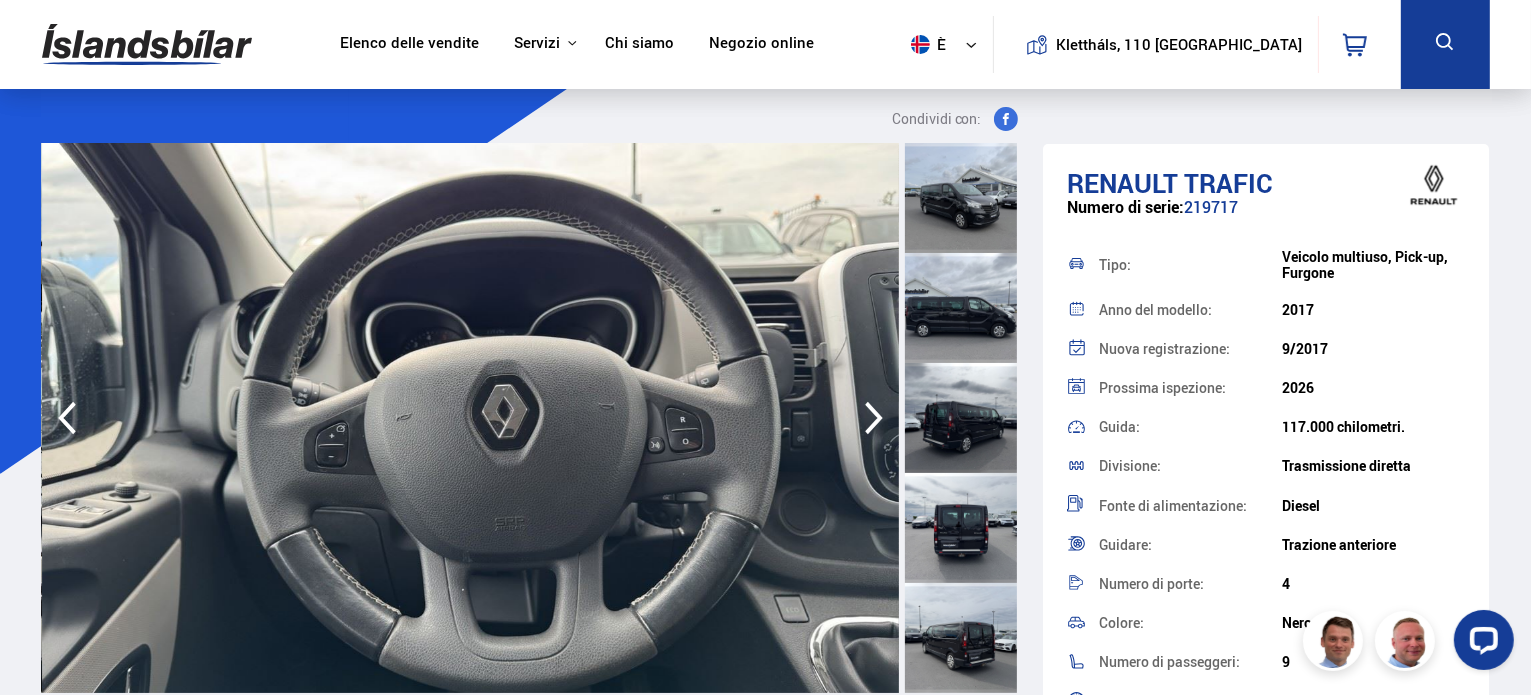 click 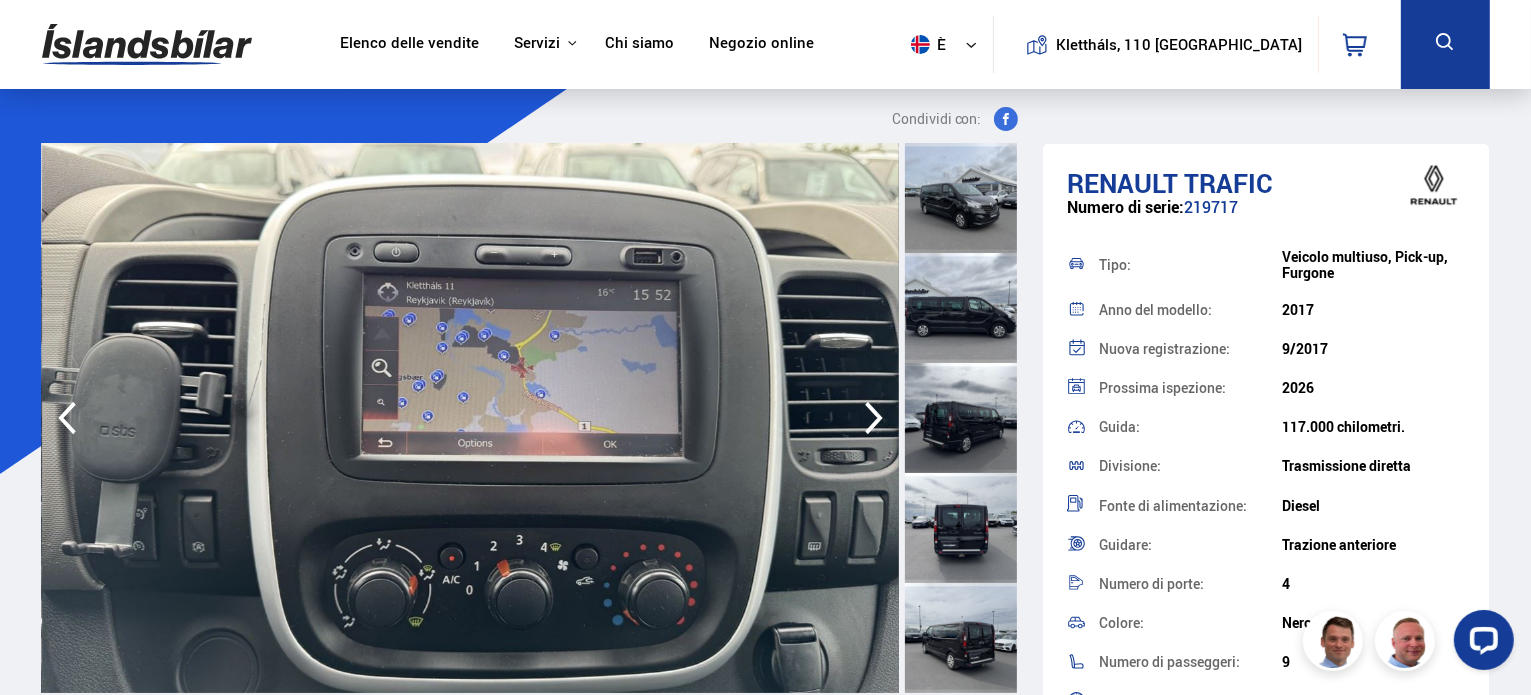 click 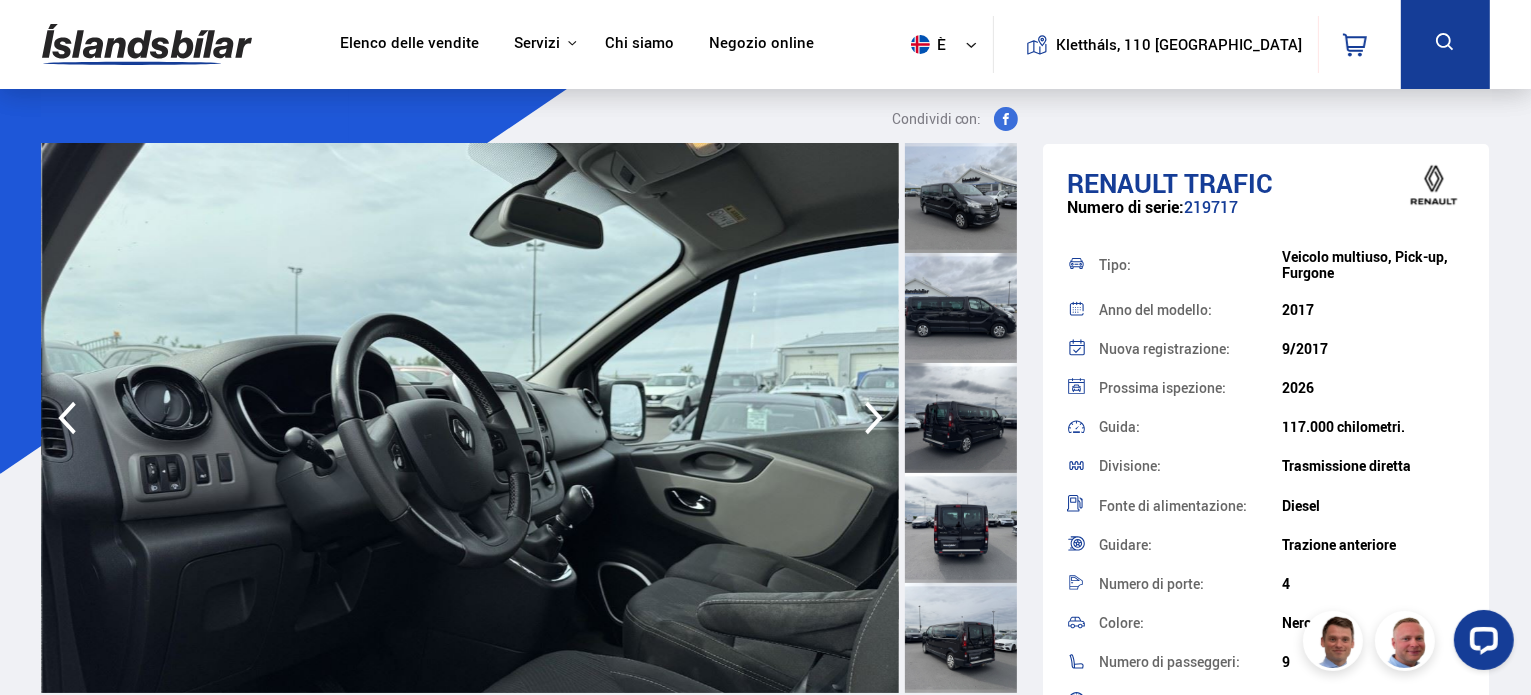 click 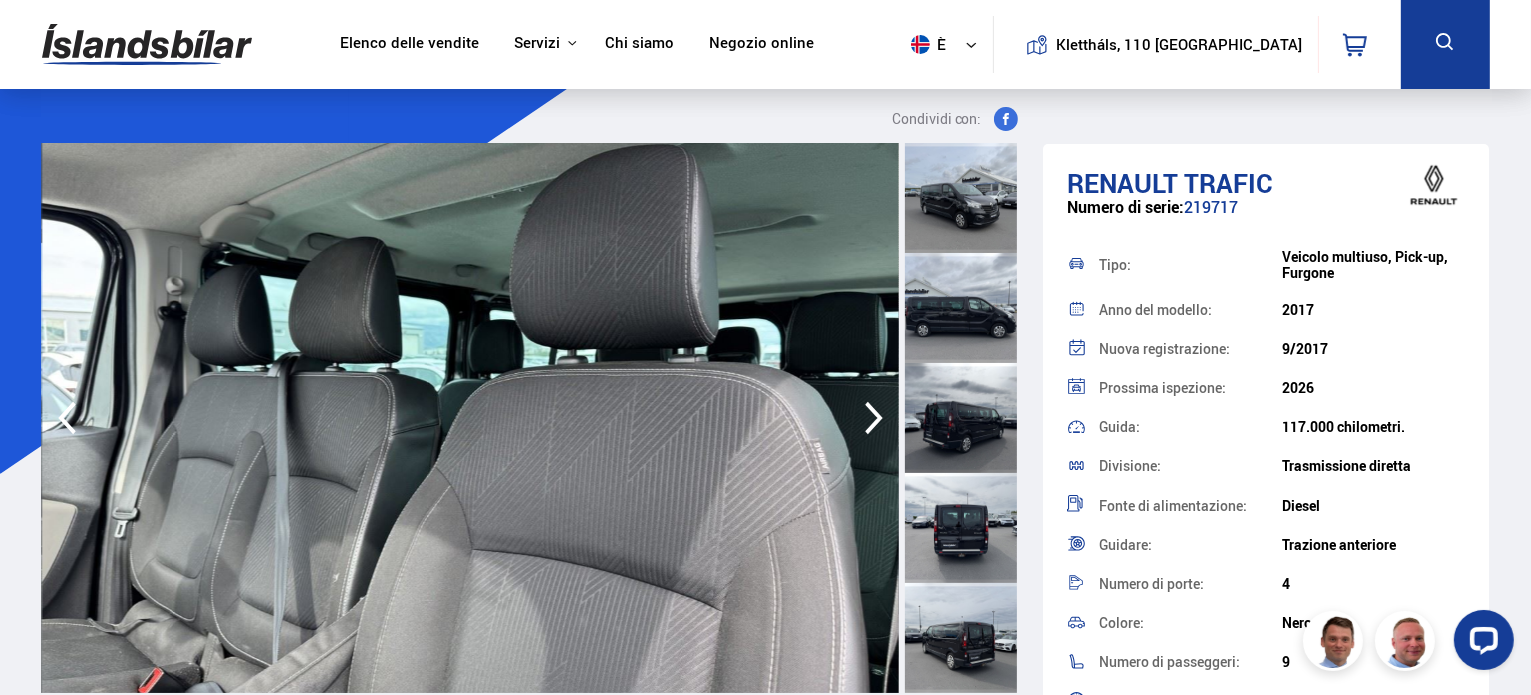 click 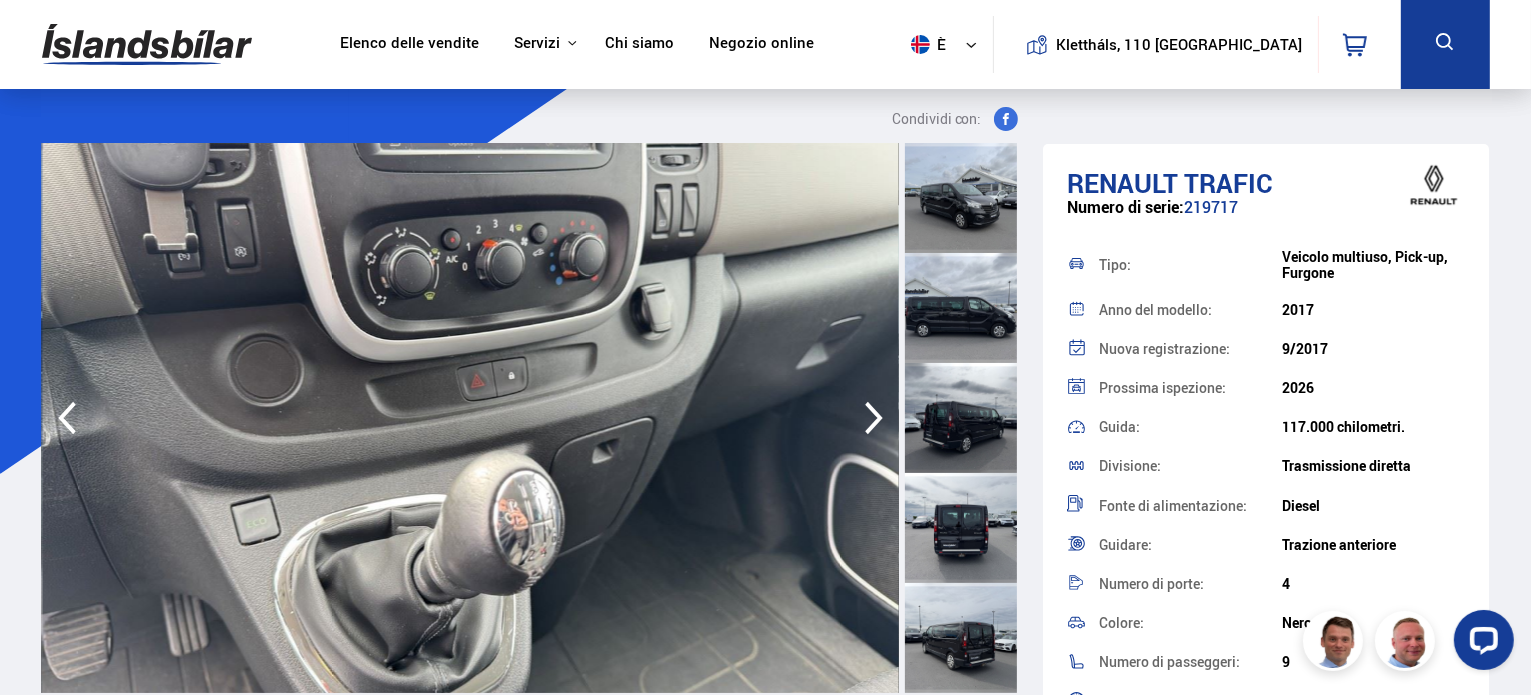 click 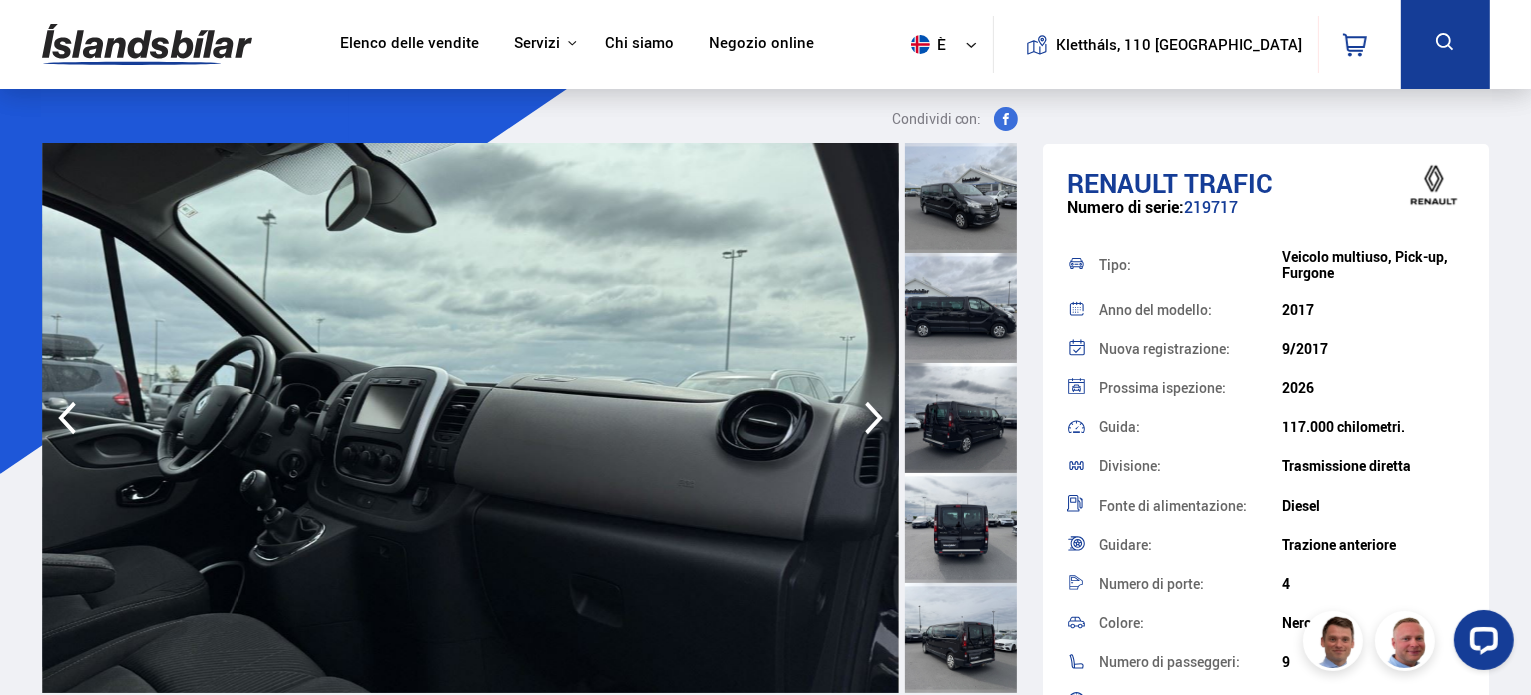 click 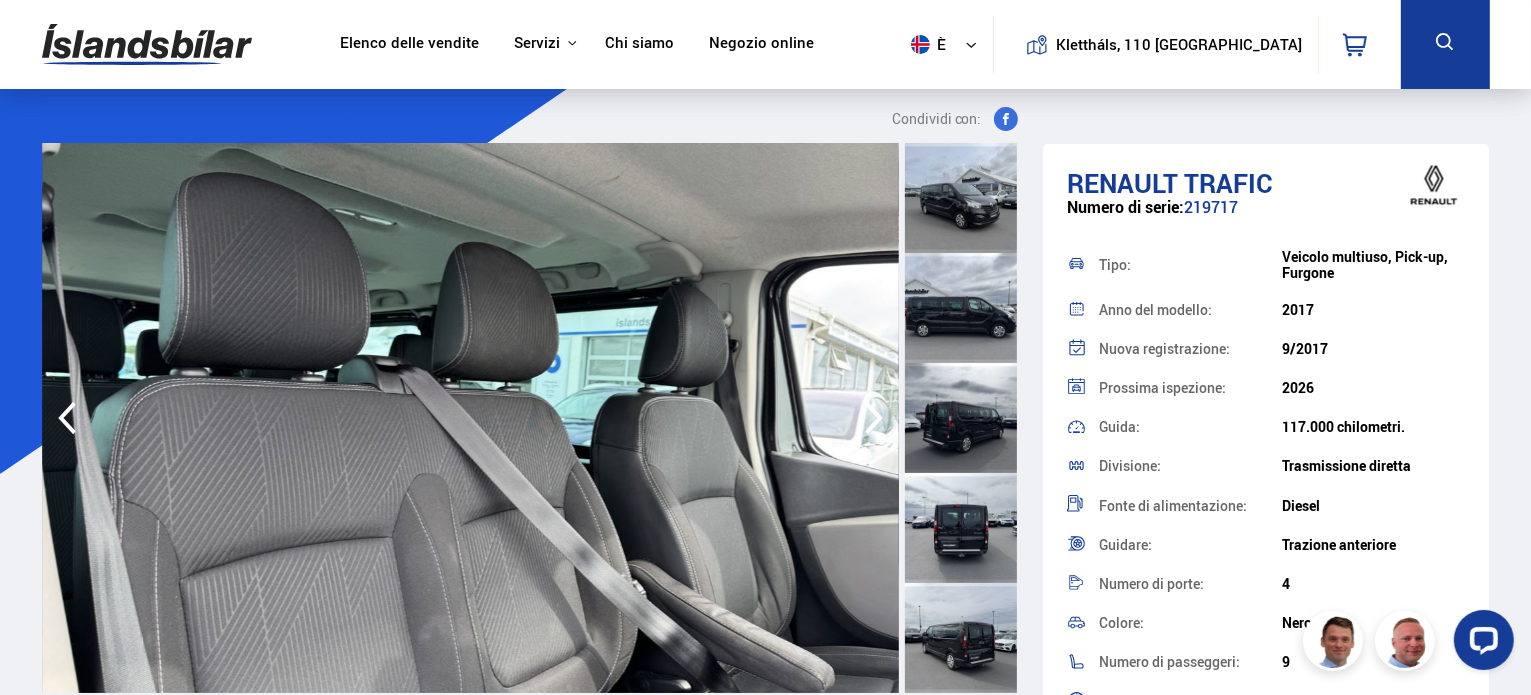 click 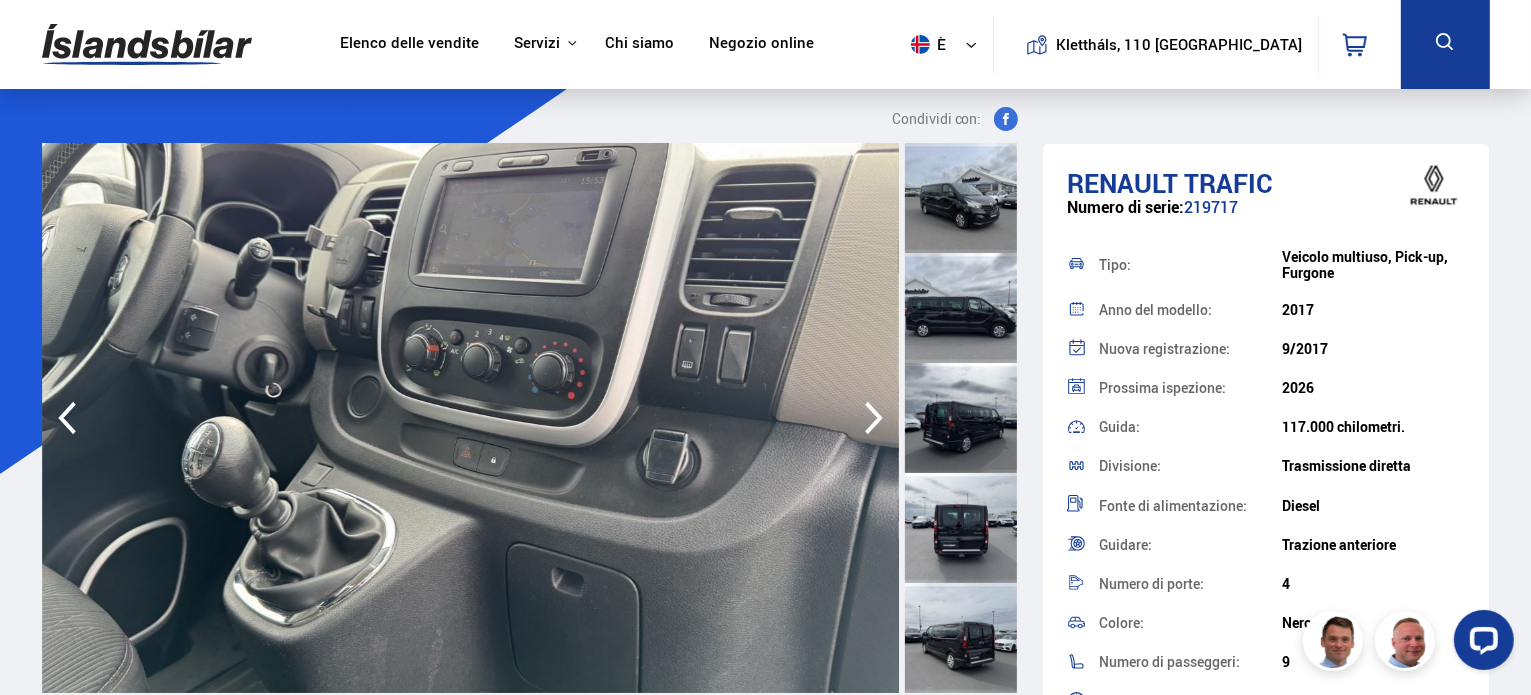 click 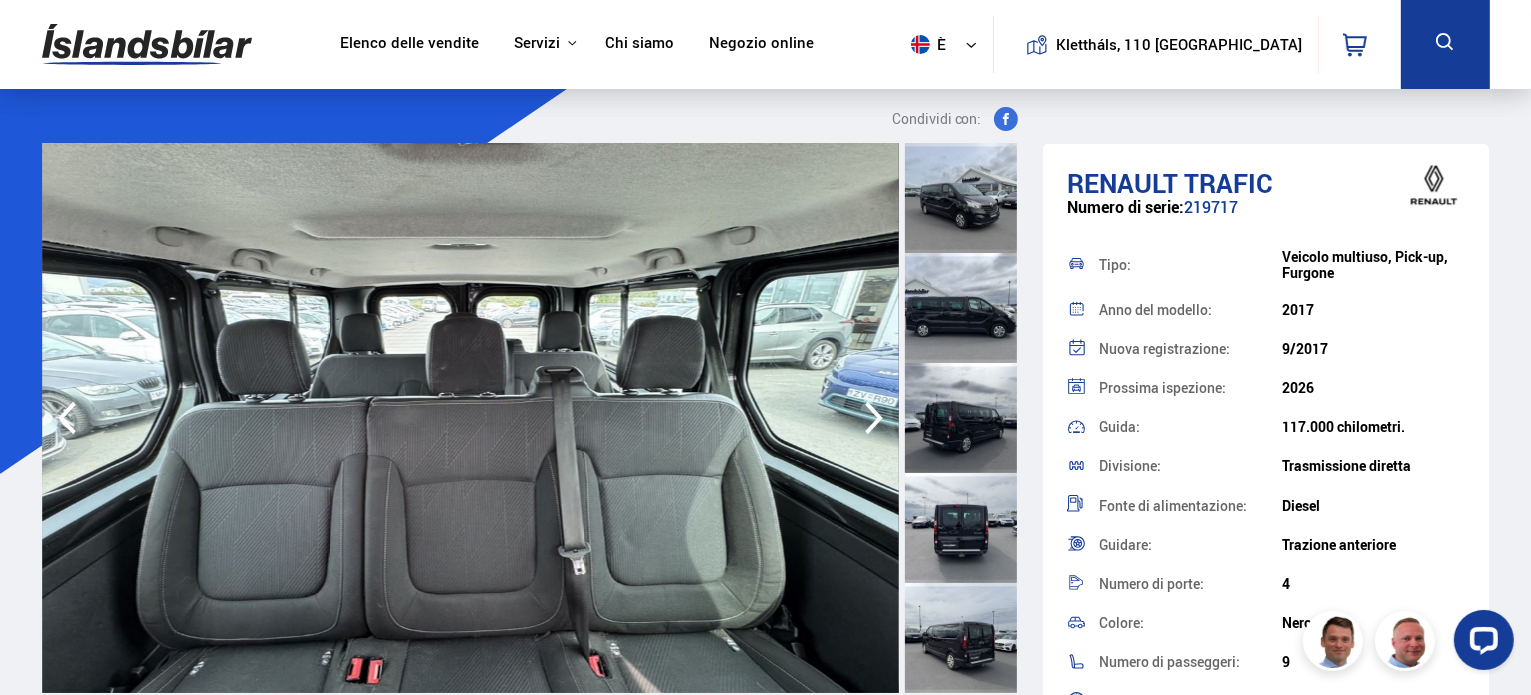click 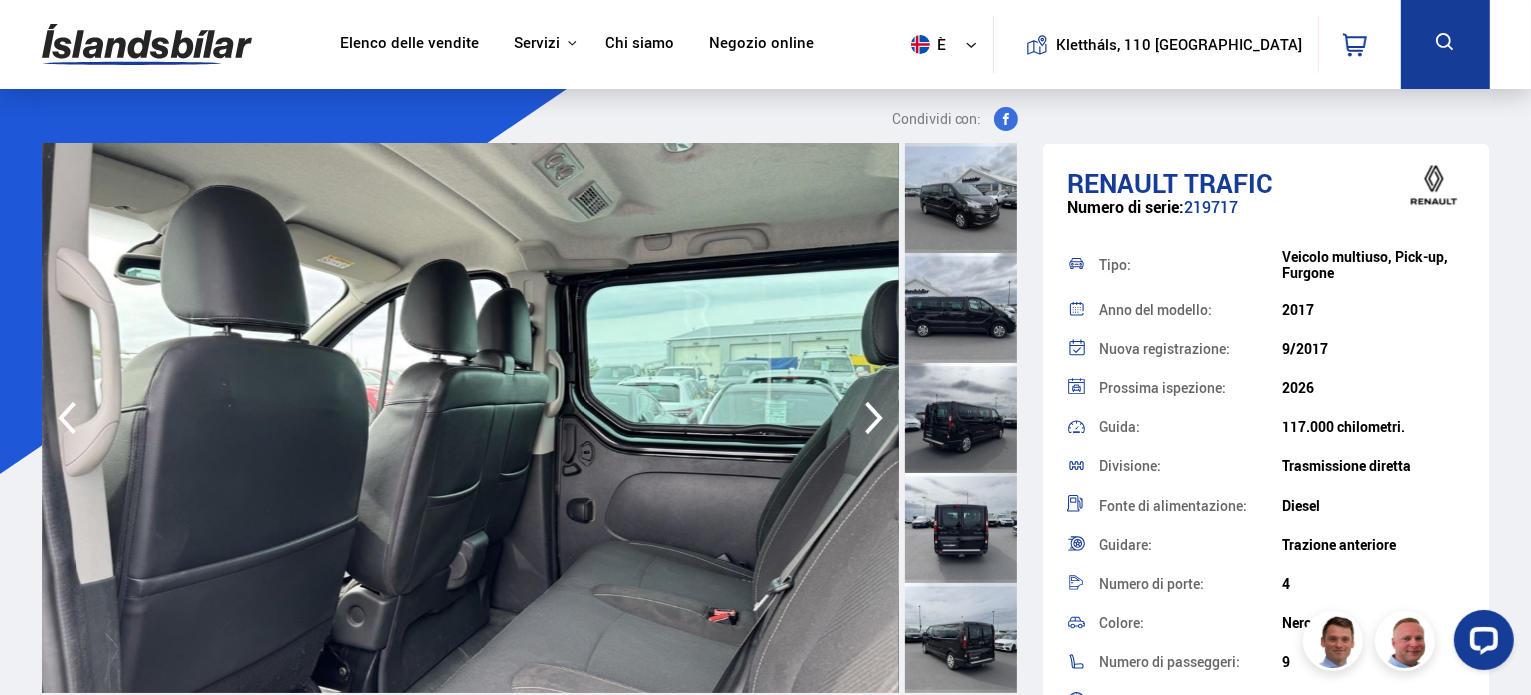 click 